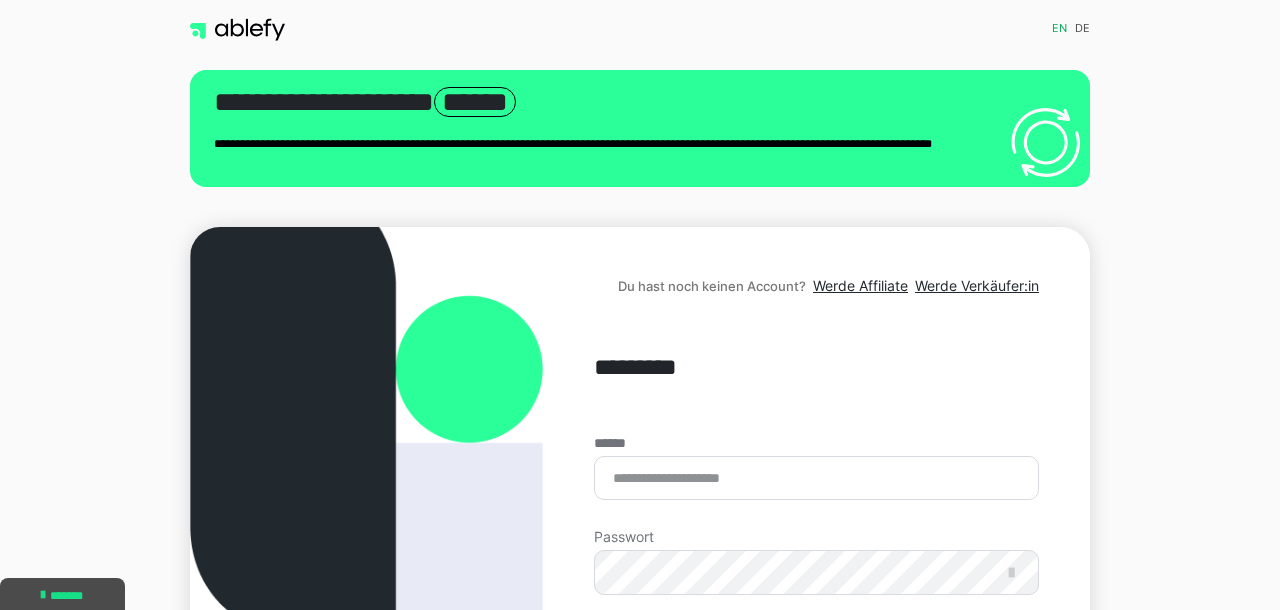 scroll, scrollTop: 0, scrollLeft: 0, axis: both 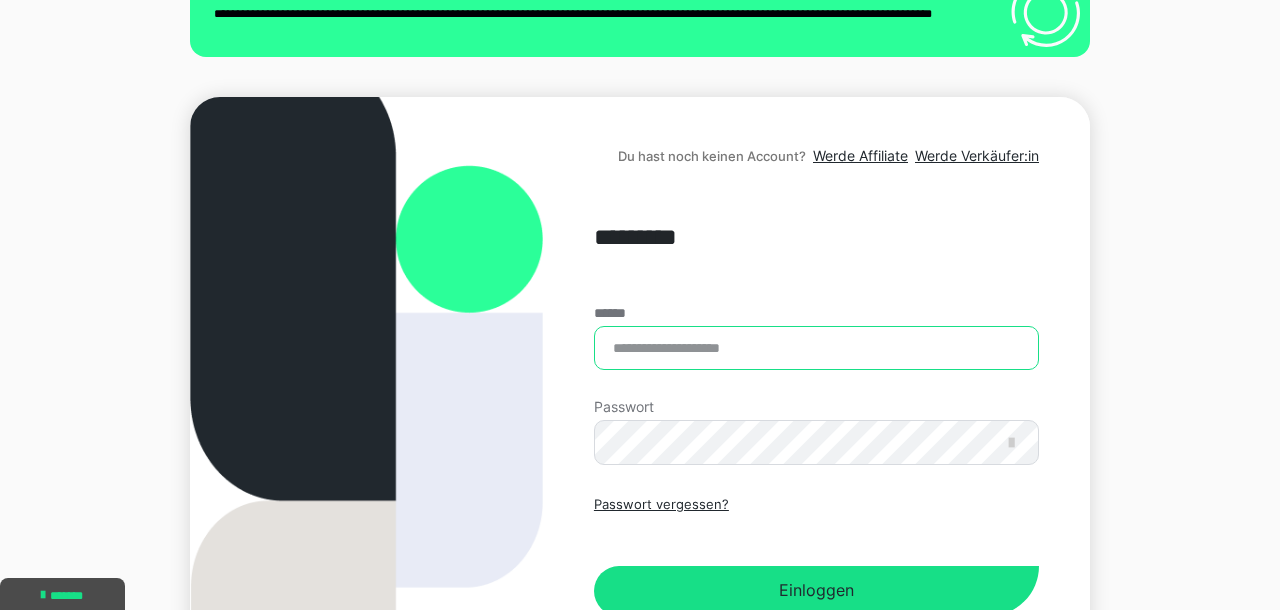 type on "**********" 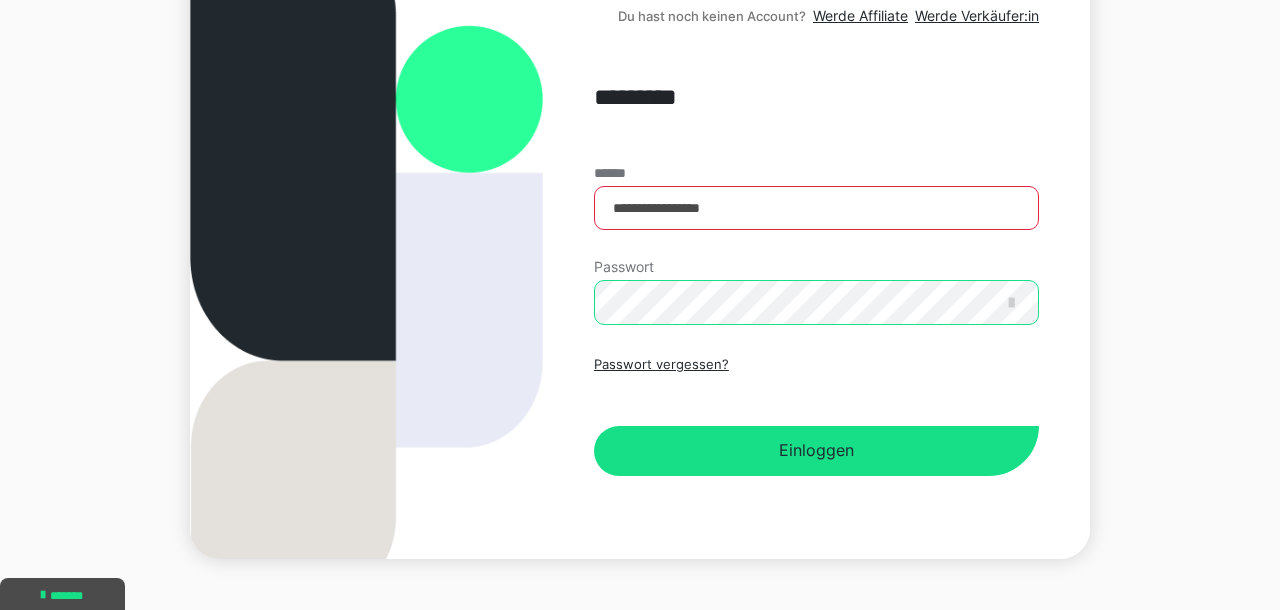 scroll, scrollTop: 274, scrollLeft: 0, axis: vertical 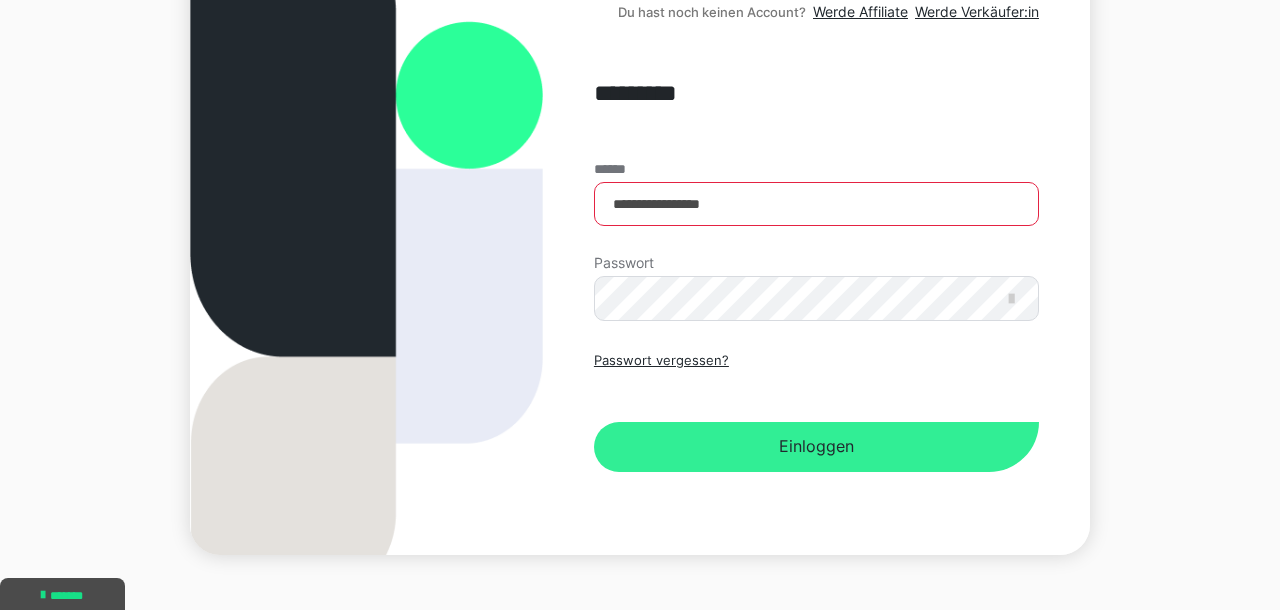 click on "Einloggen" at bounding box center (816, 447) 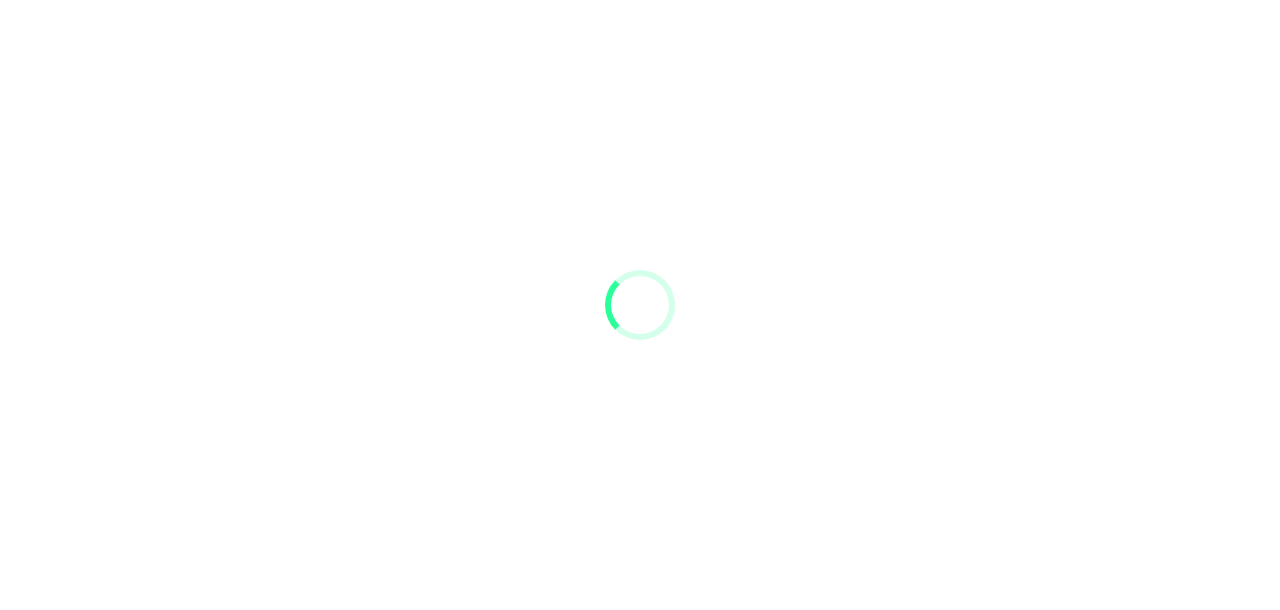 scroll, scrollTop: 0, scrollLeft: 0, axis: both 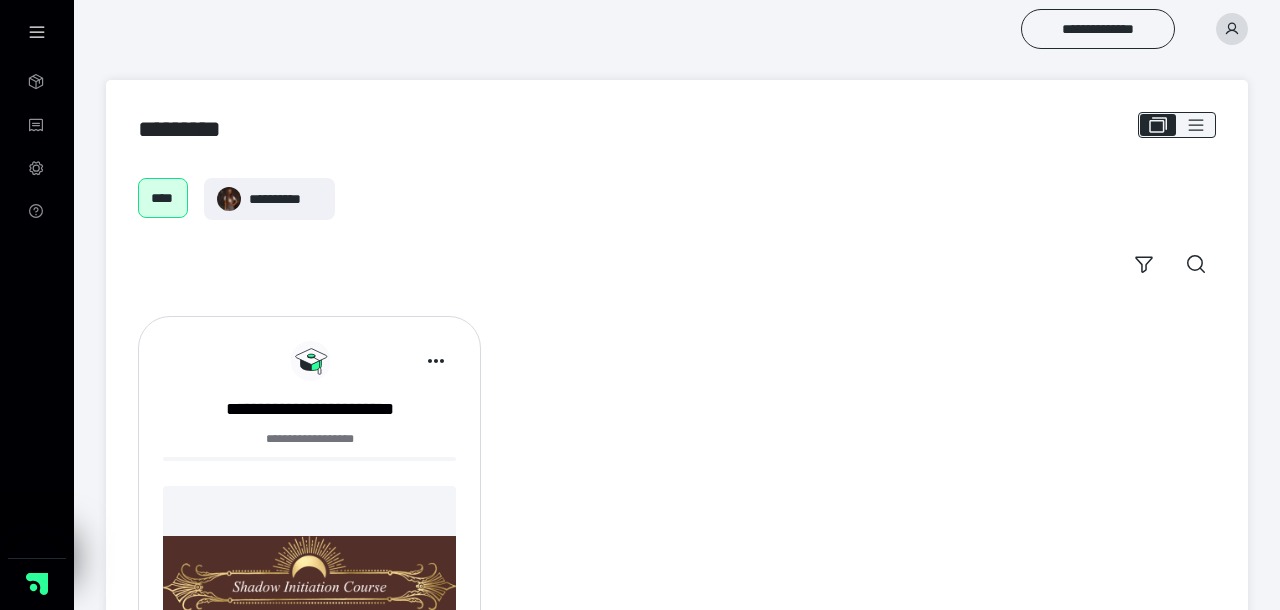 click 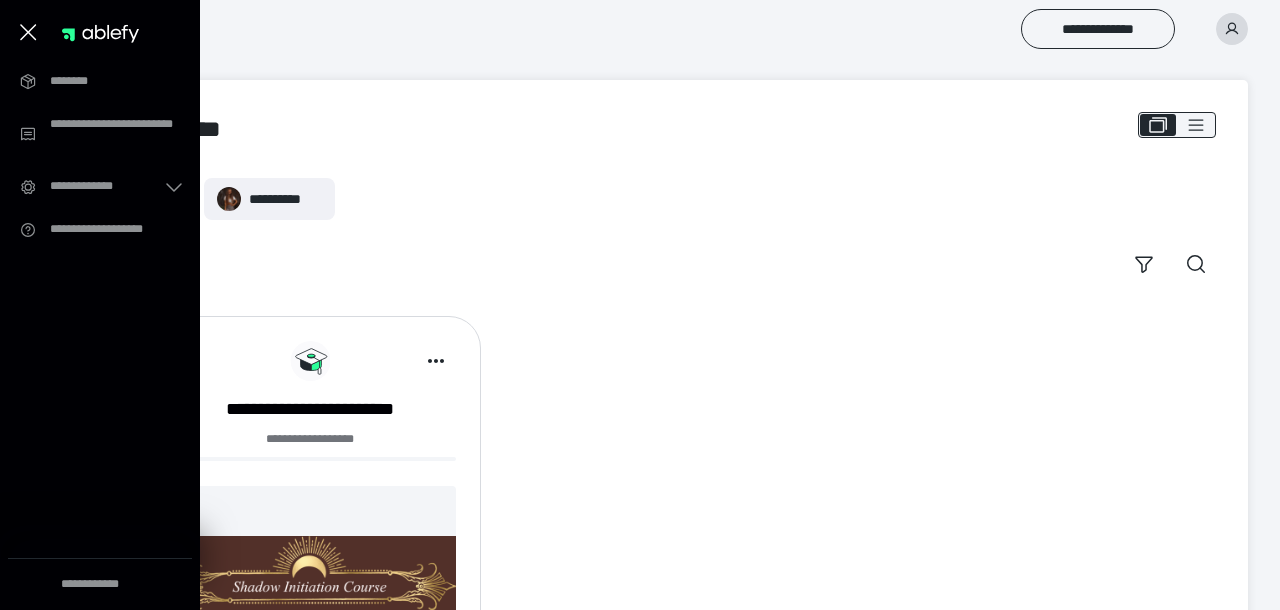 click 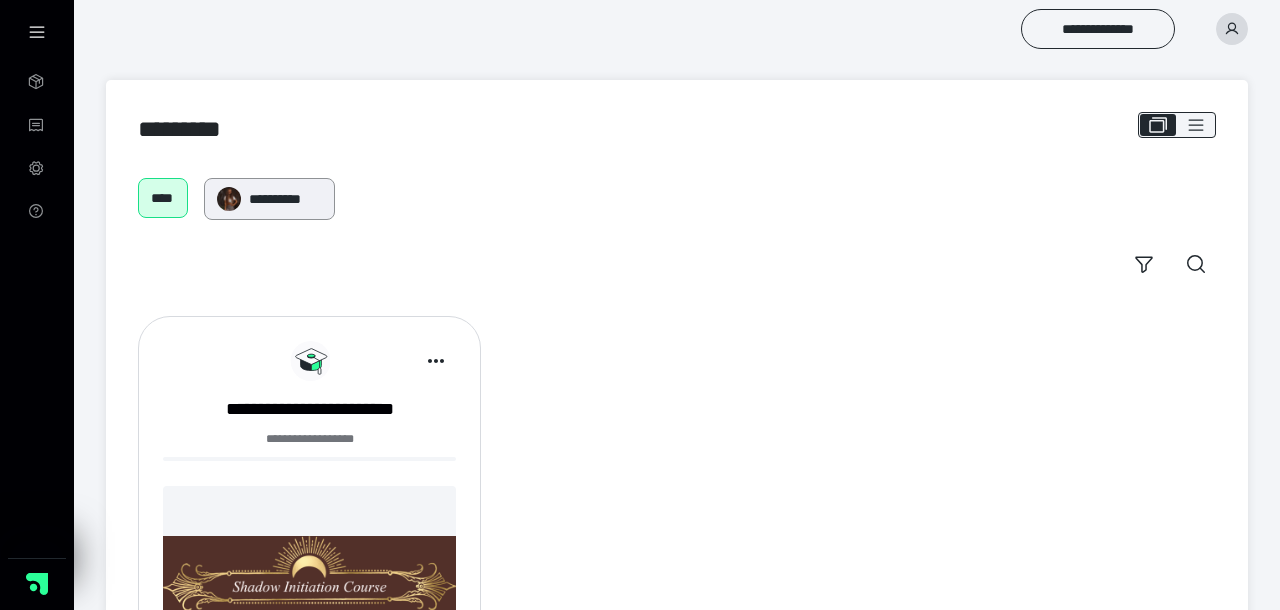 click on "**********" at bounding box center (285, 199) 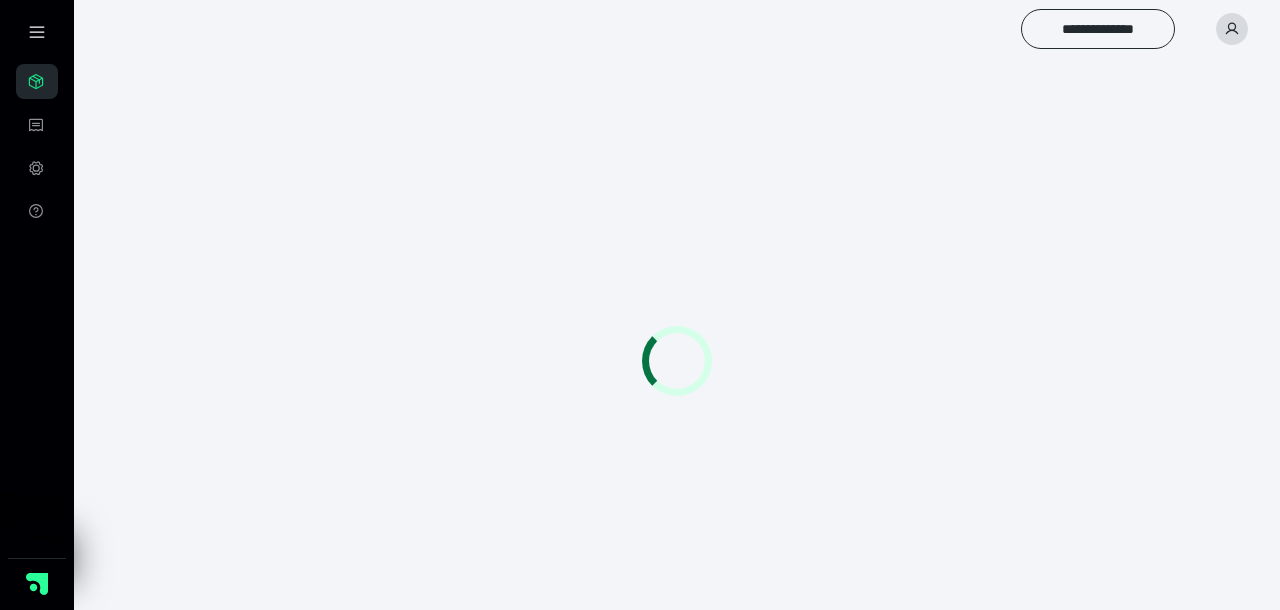 scroll, scrollTop: 0, scrollLeft: 0, axis: both 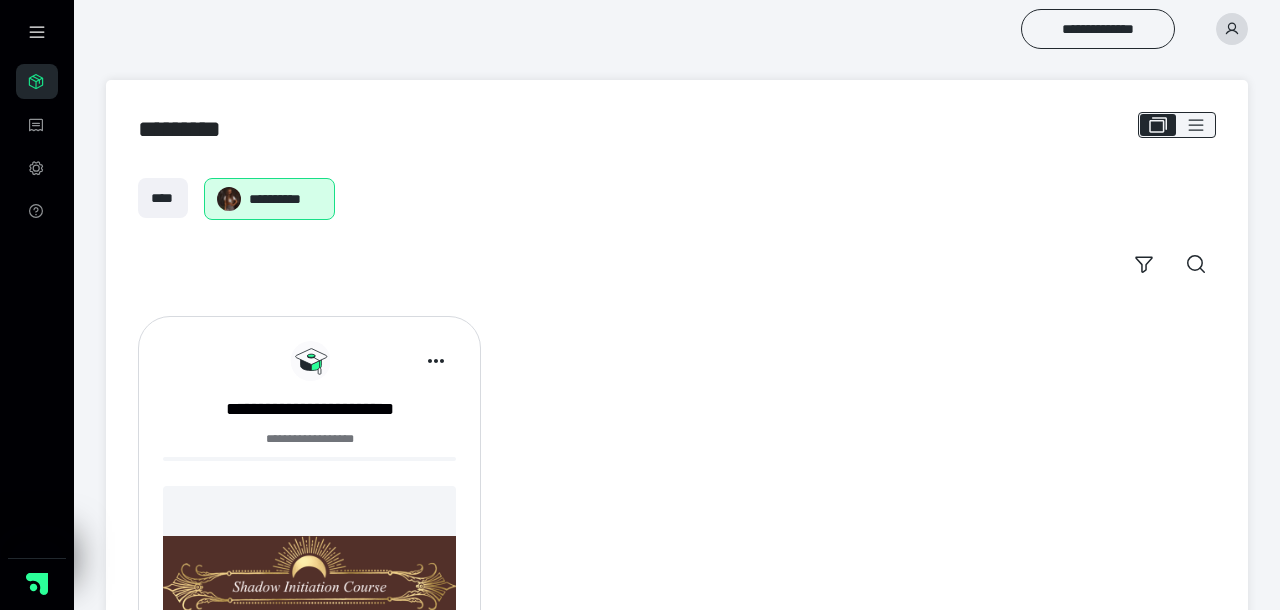 click 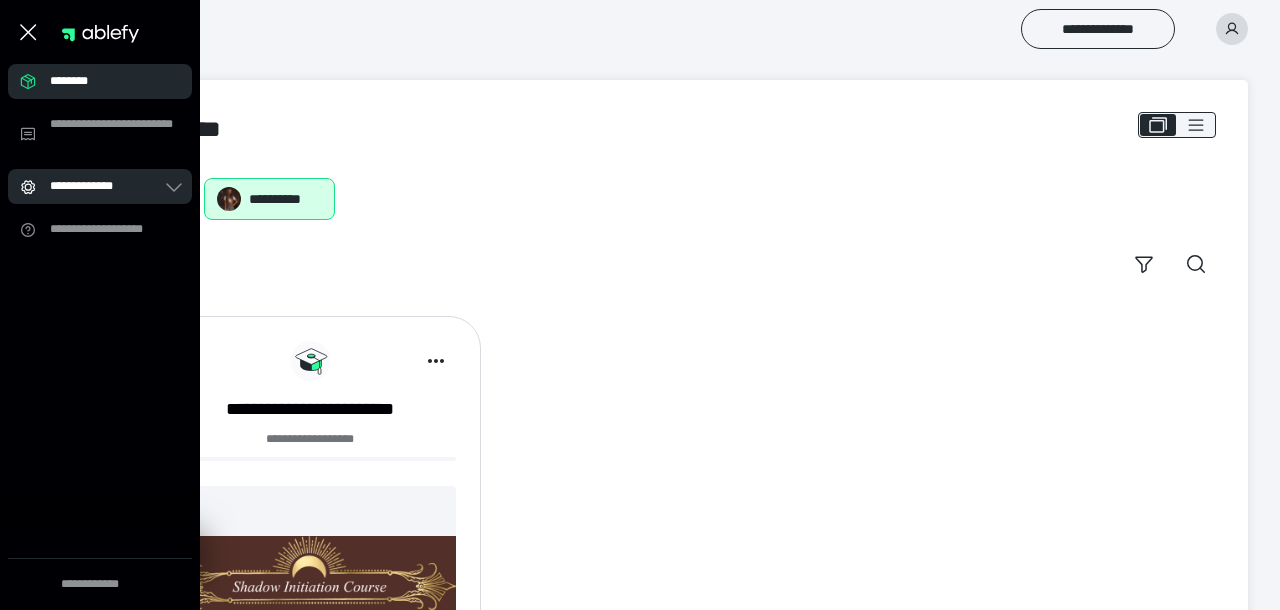 click on "**********" at bounding box center (106, 186) 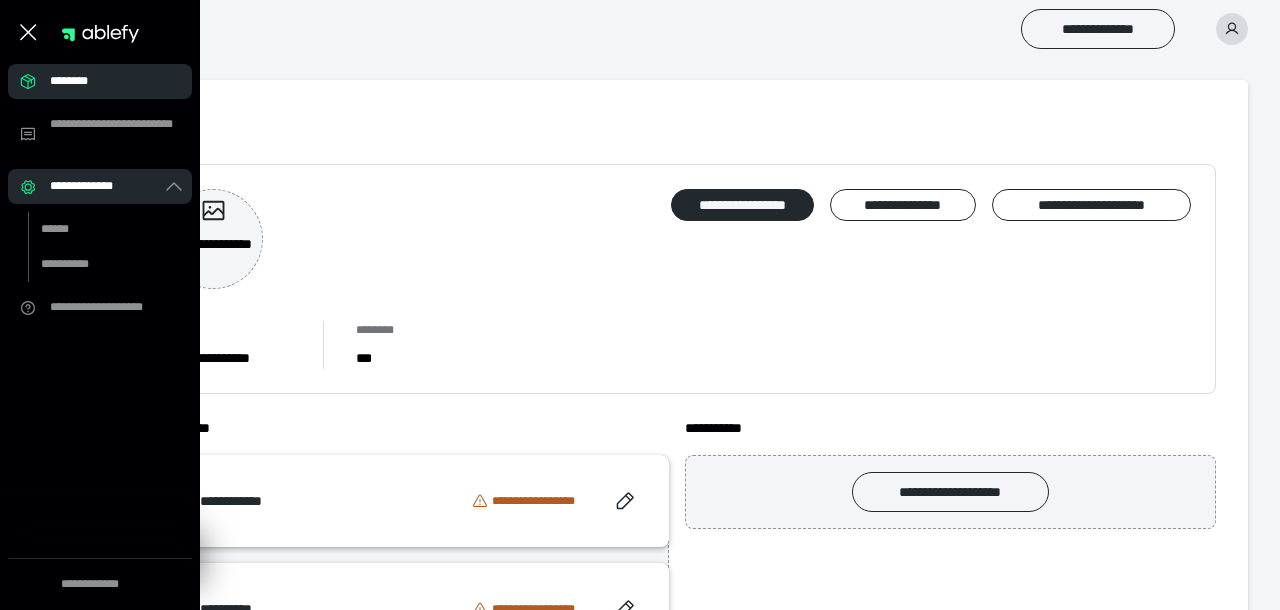 click on "**********" at bounding box center (677, 279) 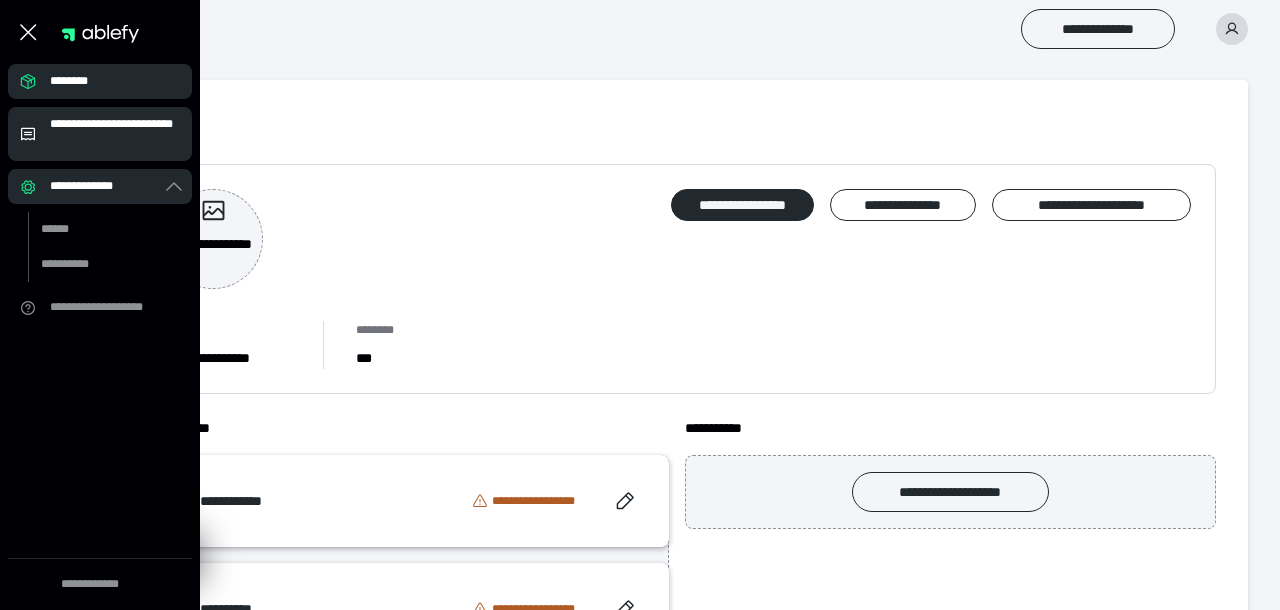 click on "**********" at bounding box center (115, 134) 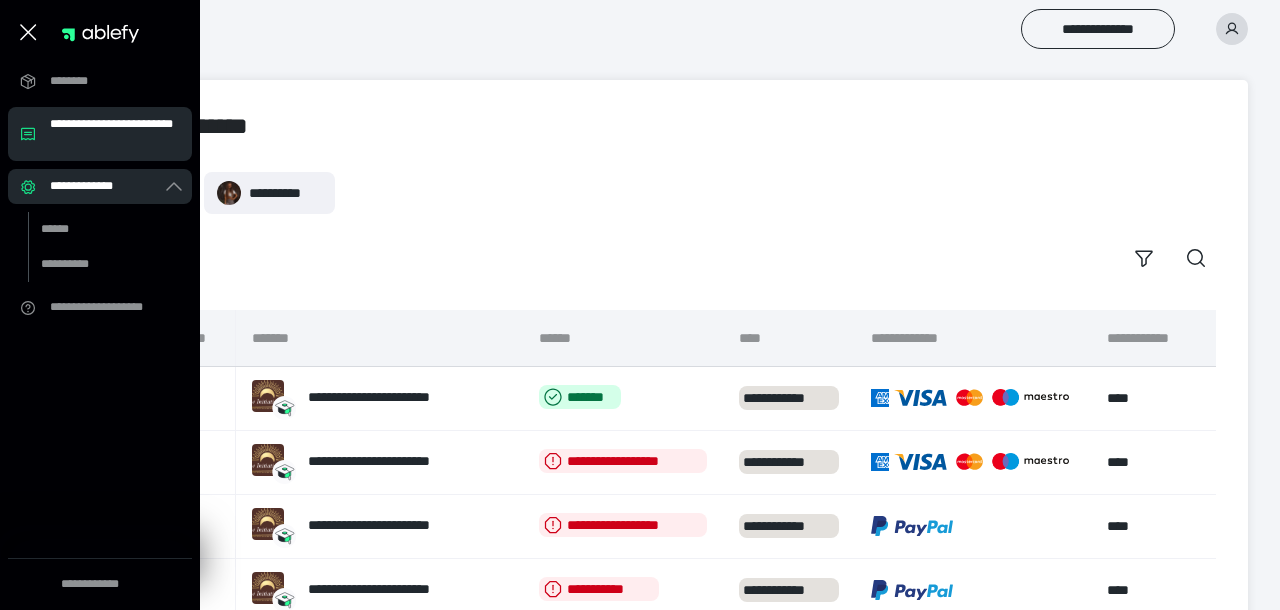 click on "**********" at bounding box center (677, 193) 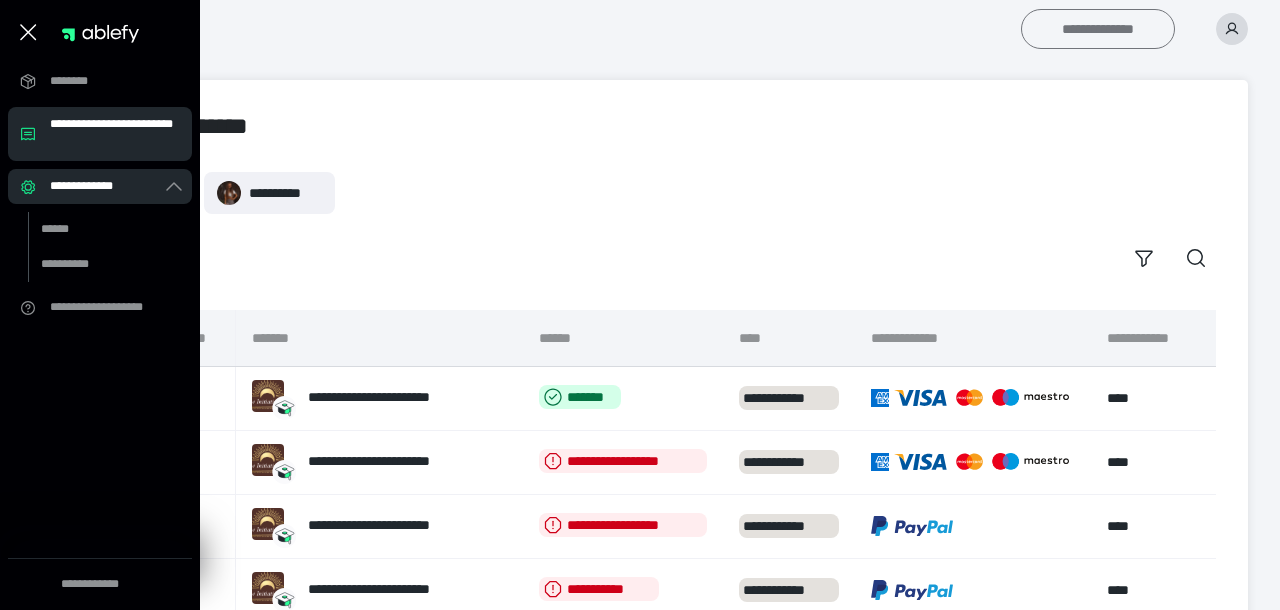 click on "**********" at bounding box center (1098, 29) 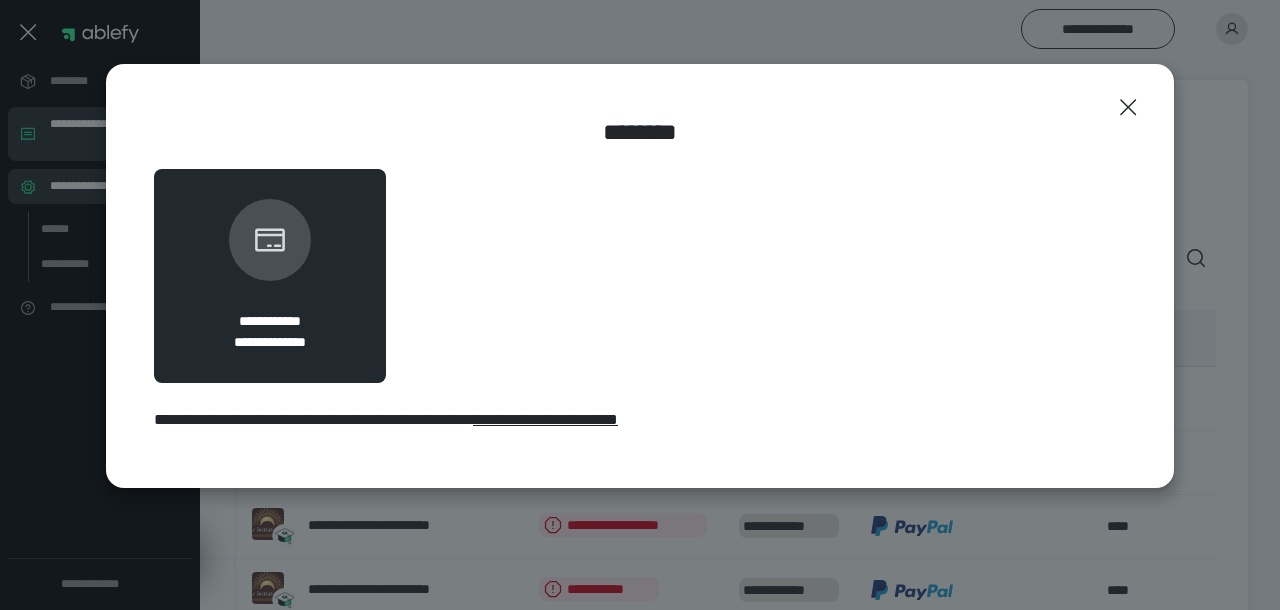click on "**********" at bounding box center (270, 276) 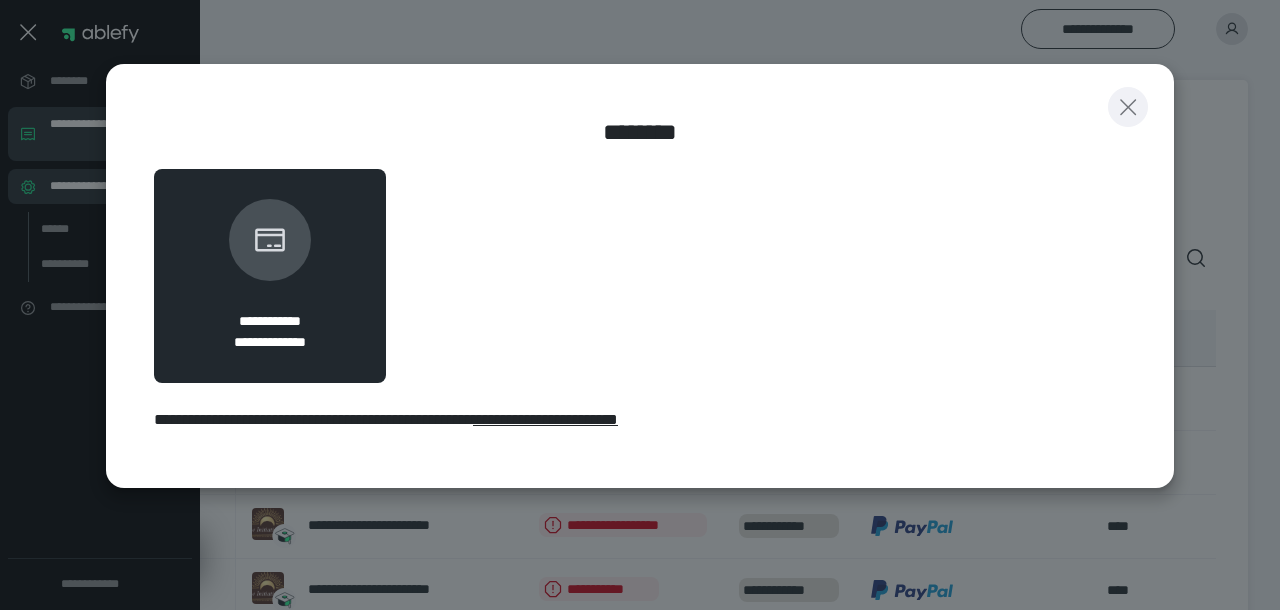 click at bounding box center (1128, 107) 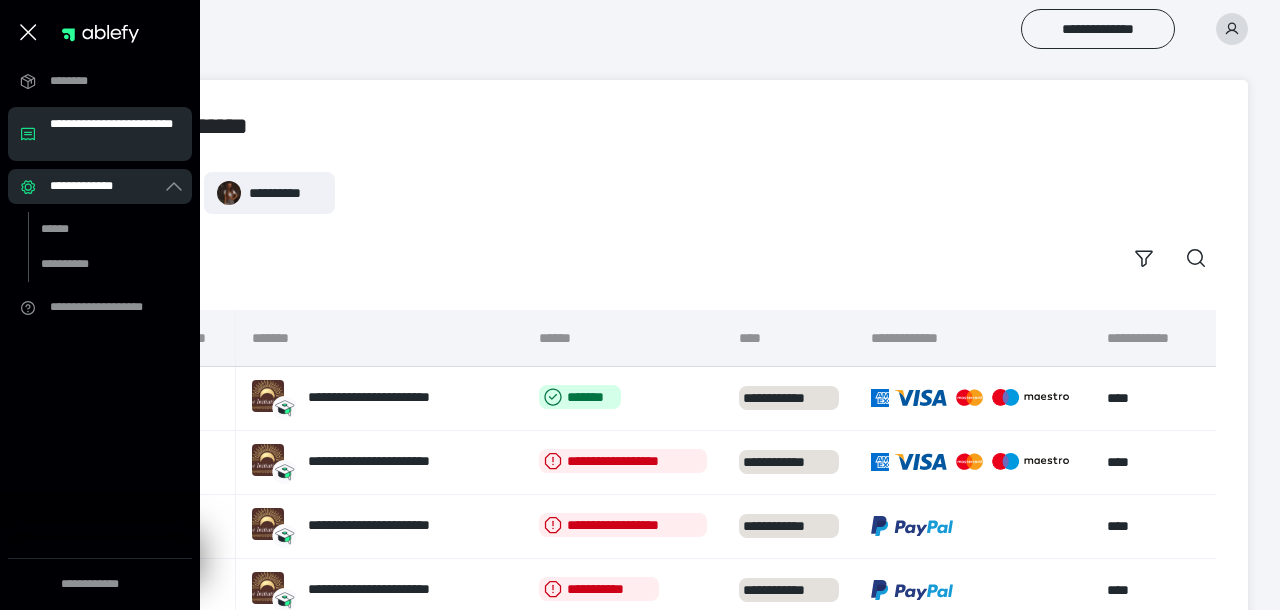 click 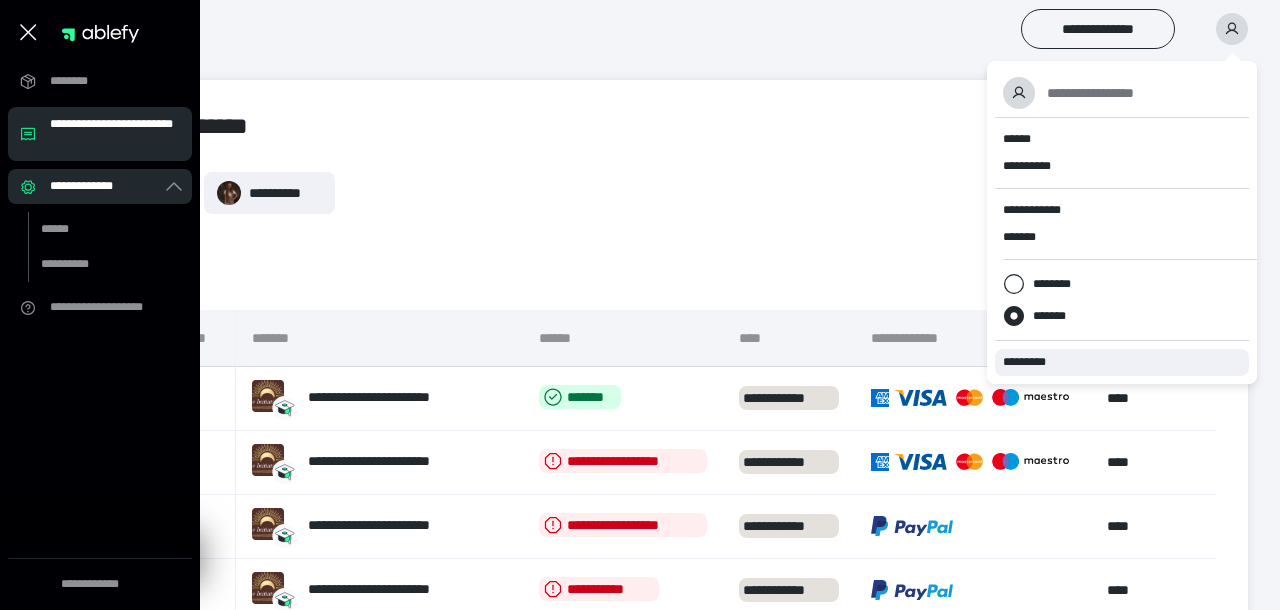 click on "*********" at bounding box center [1033, 362] 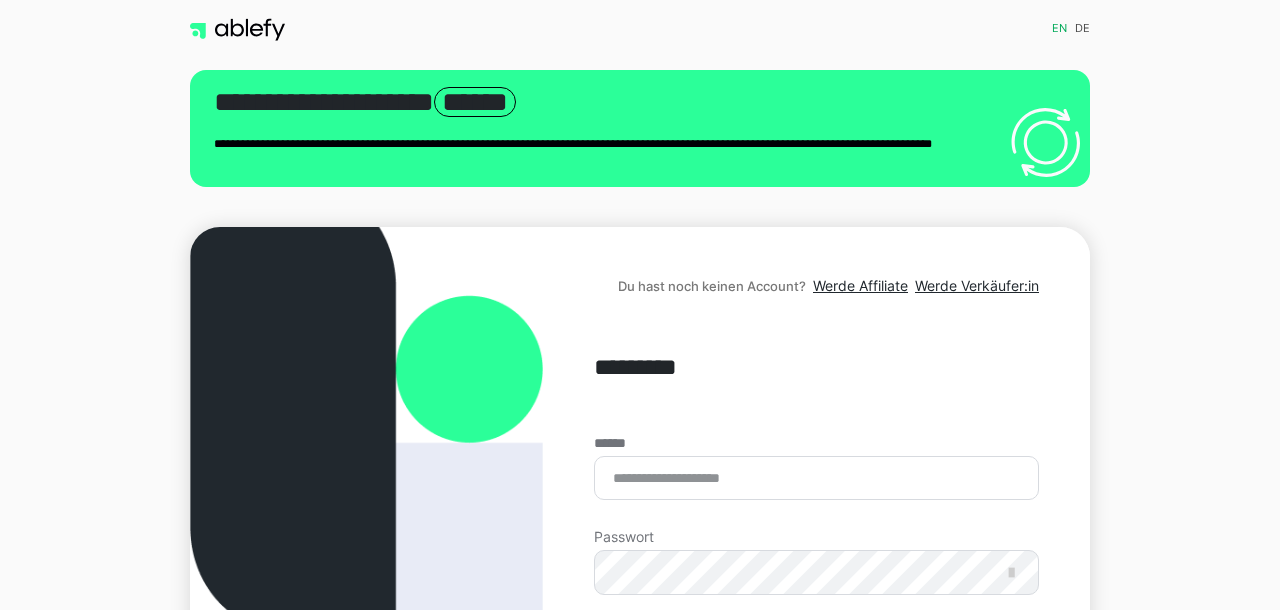 scroll, scrollTop: 0, scrollLeft: 0, axis: both 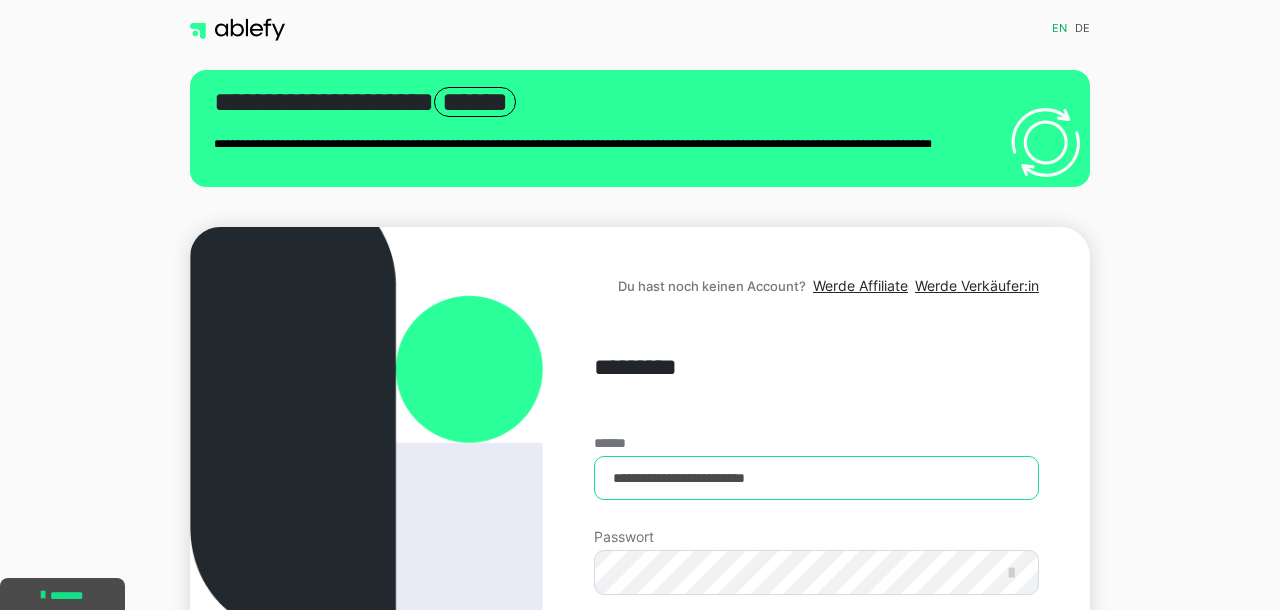type on "**********" 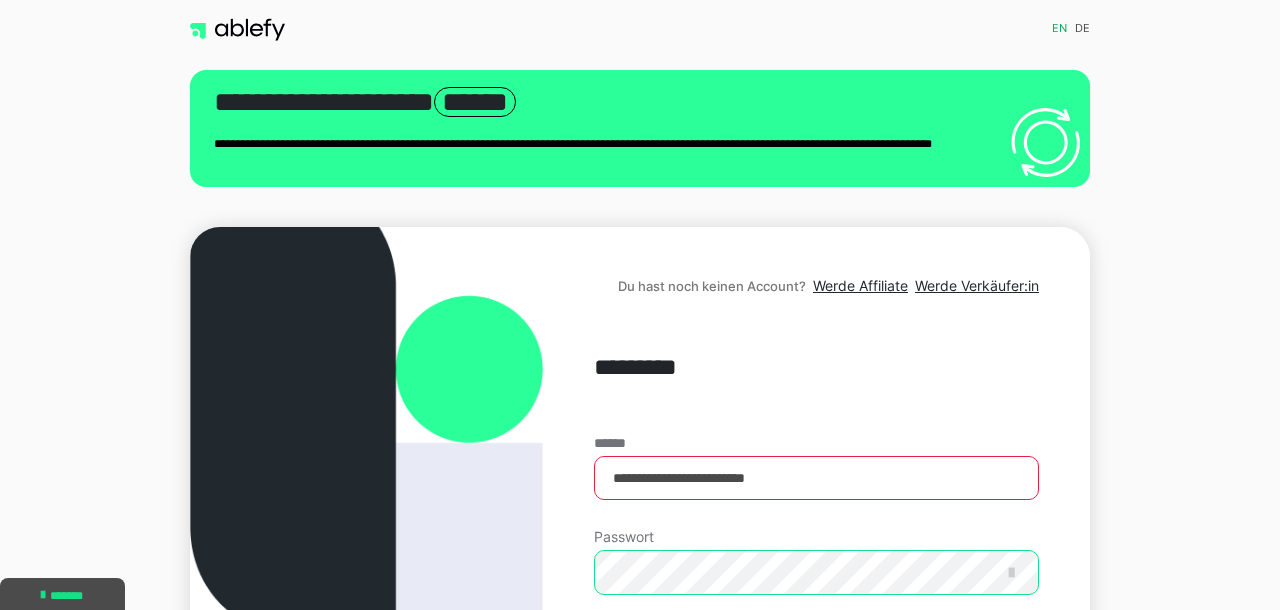 click on "Einloggen" at bounding box center [816, 721] 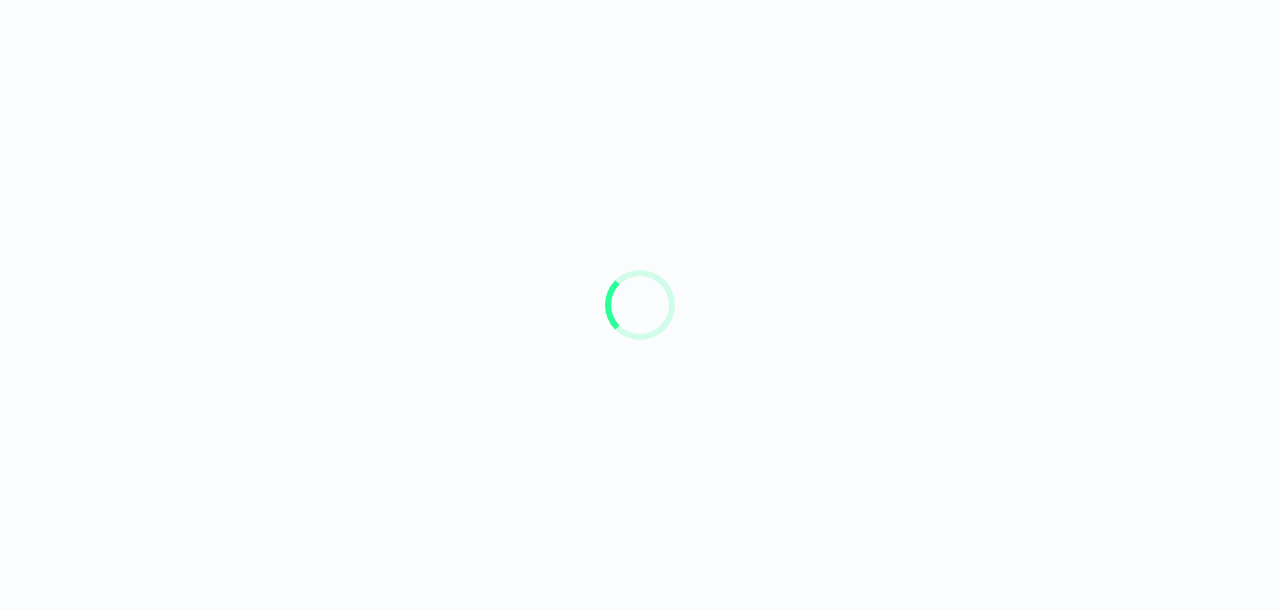 scroll, scrollTop: 0, scrollLeft: 0, axis: both 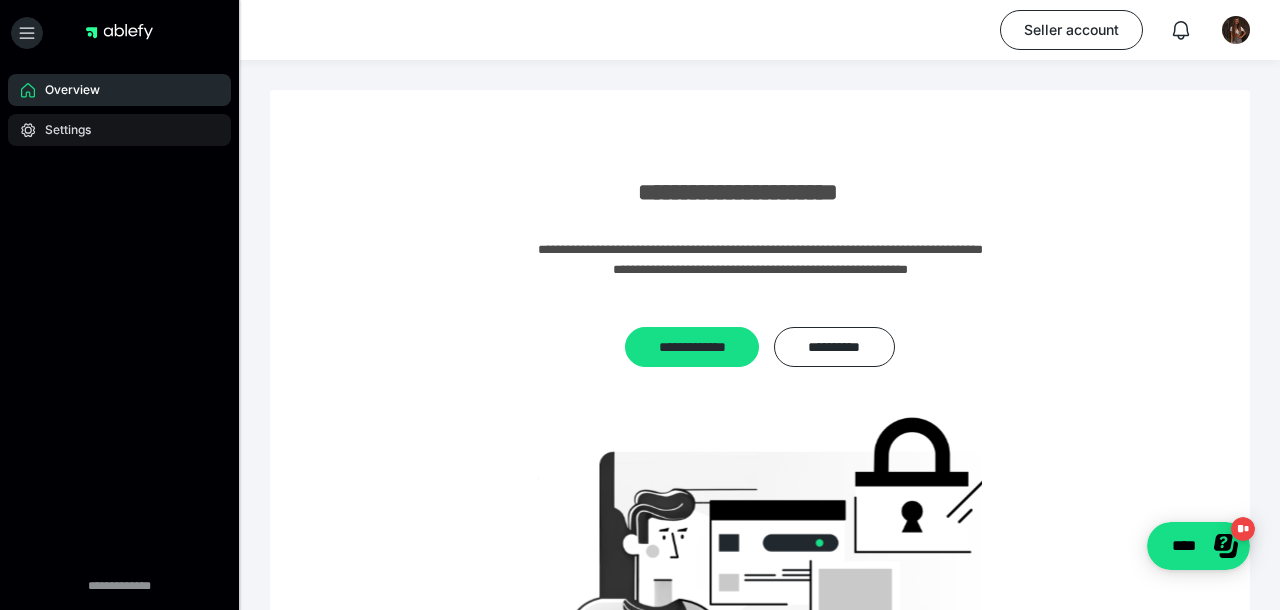 click on "Settings" at bounding box center (61, 130) 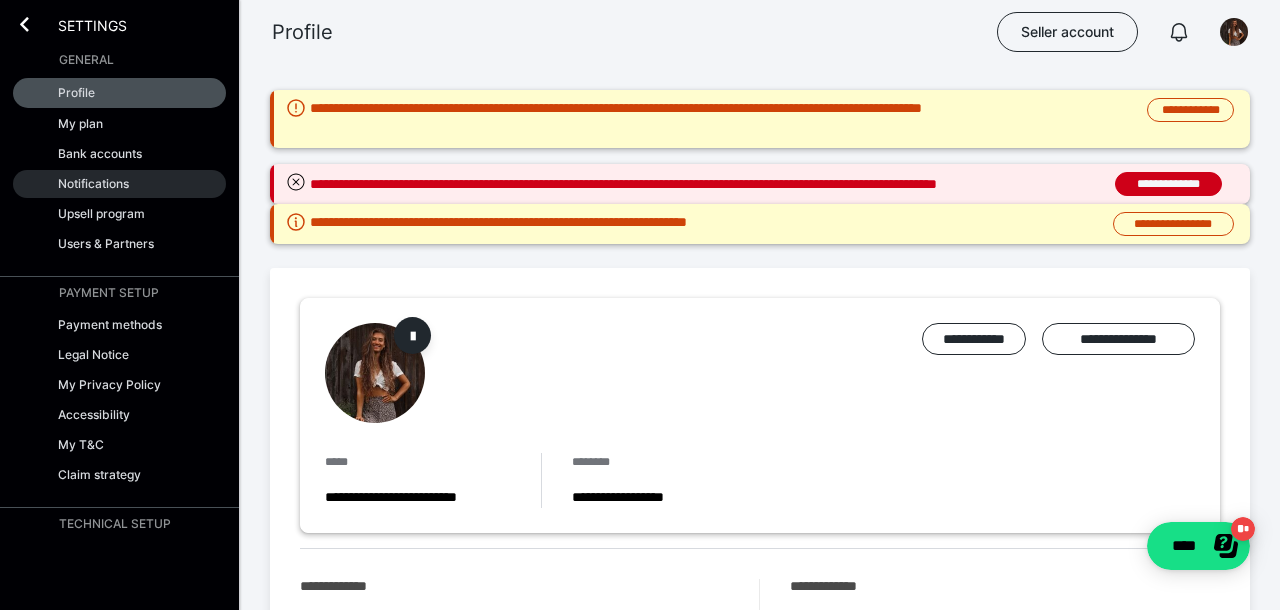 scroll, scrollTop: 0, scrollLeft: 0, axis: both 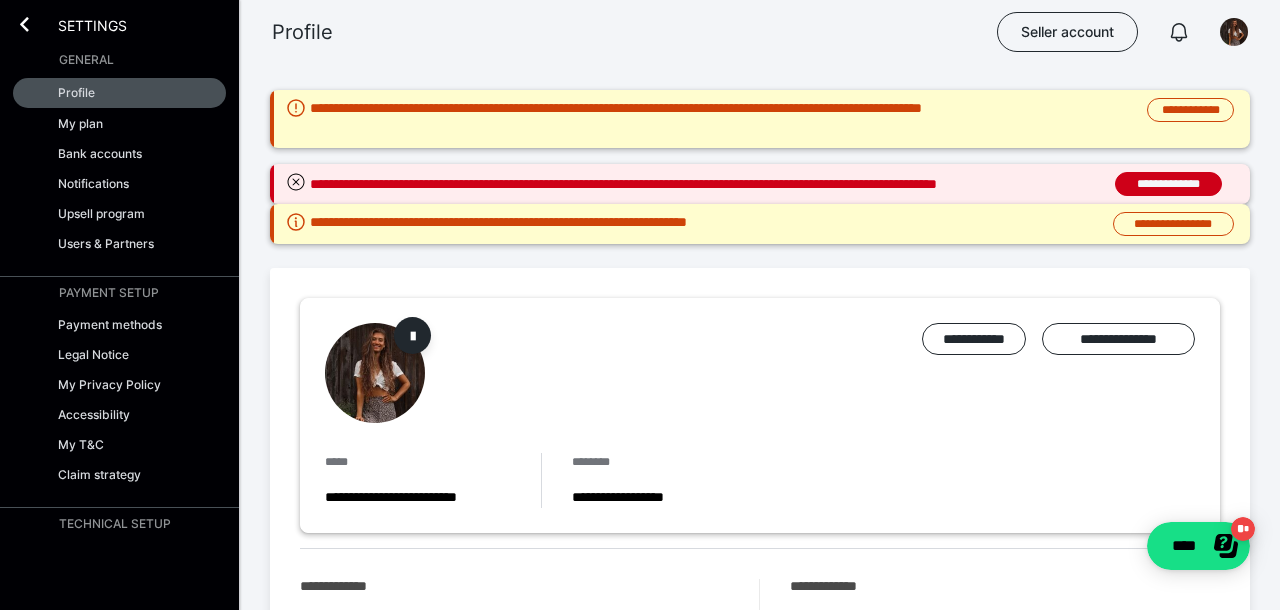 click on "General" at bounding box center (86, 60) 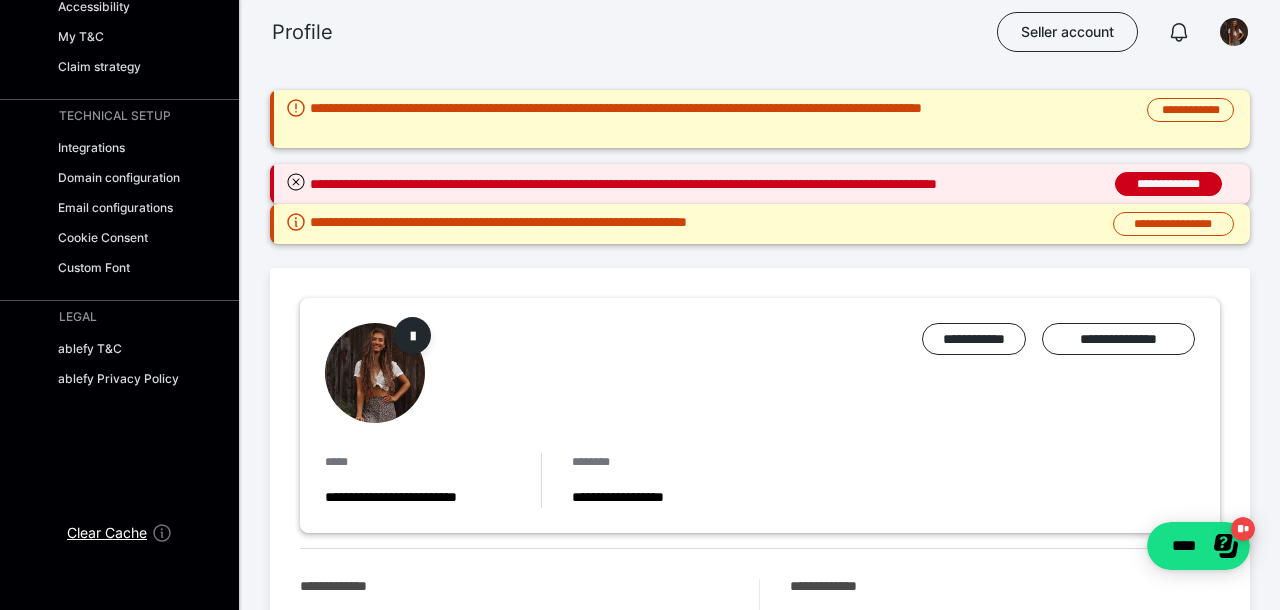 scroll, scrollTop: 408, scrollLeft: 0, axis: vertical 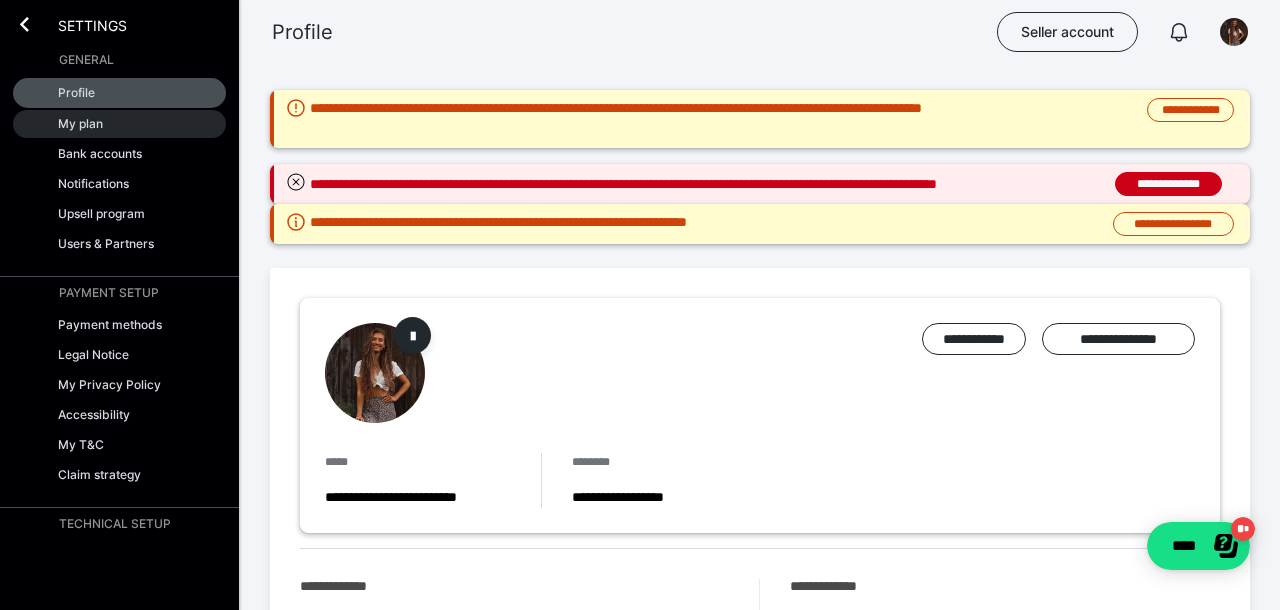 click on "My plan" at bounding box center [119, 124] 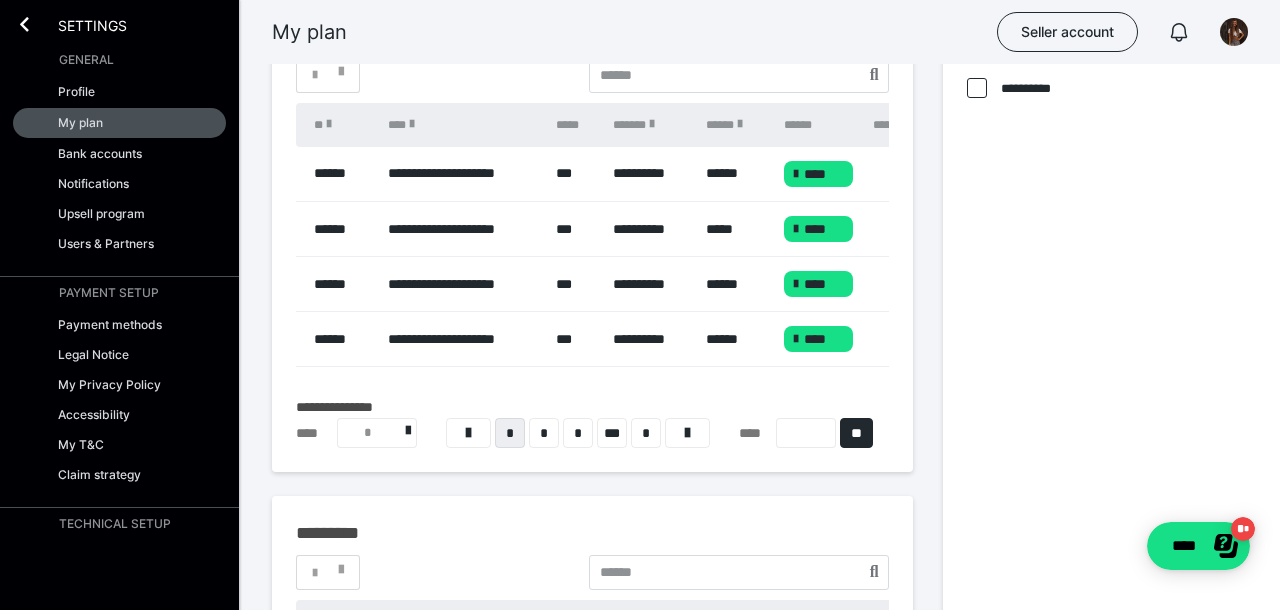 scroll, scrollTop: 286, scrollLeft: 0, axis: vertical 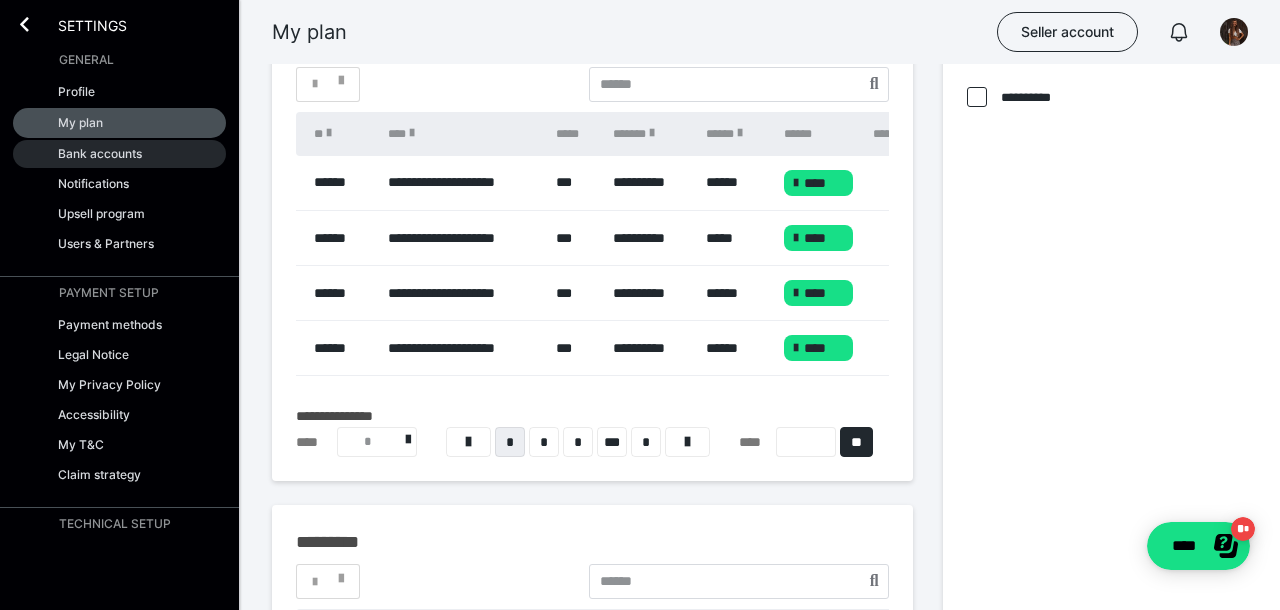 click on "Bank accounts" at bounding box center (119, 154) 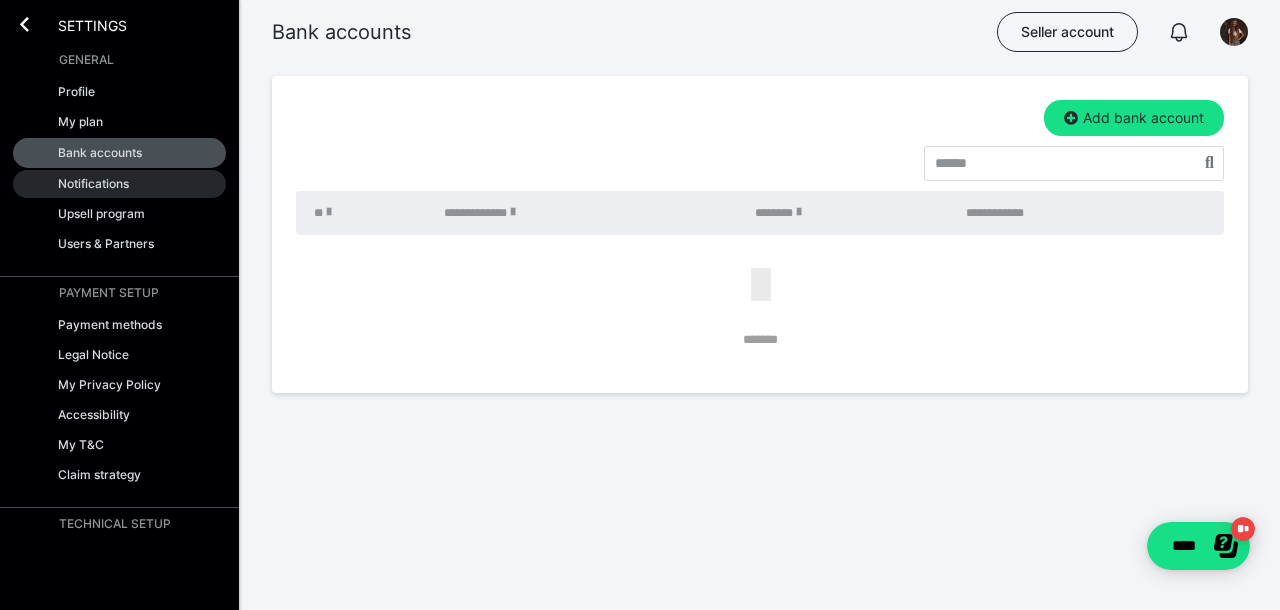 click on "Notifications" at bounding box center (119, 184) 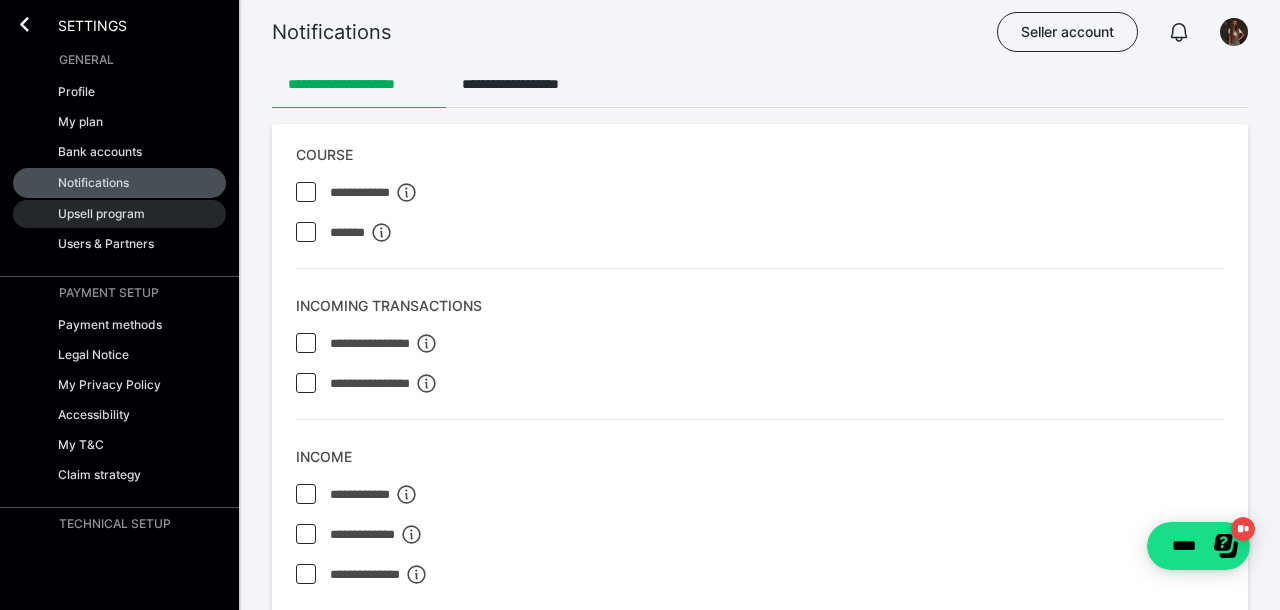 click on "Upsell program" at bounding box center (119, 214) 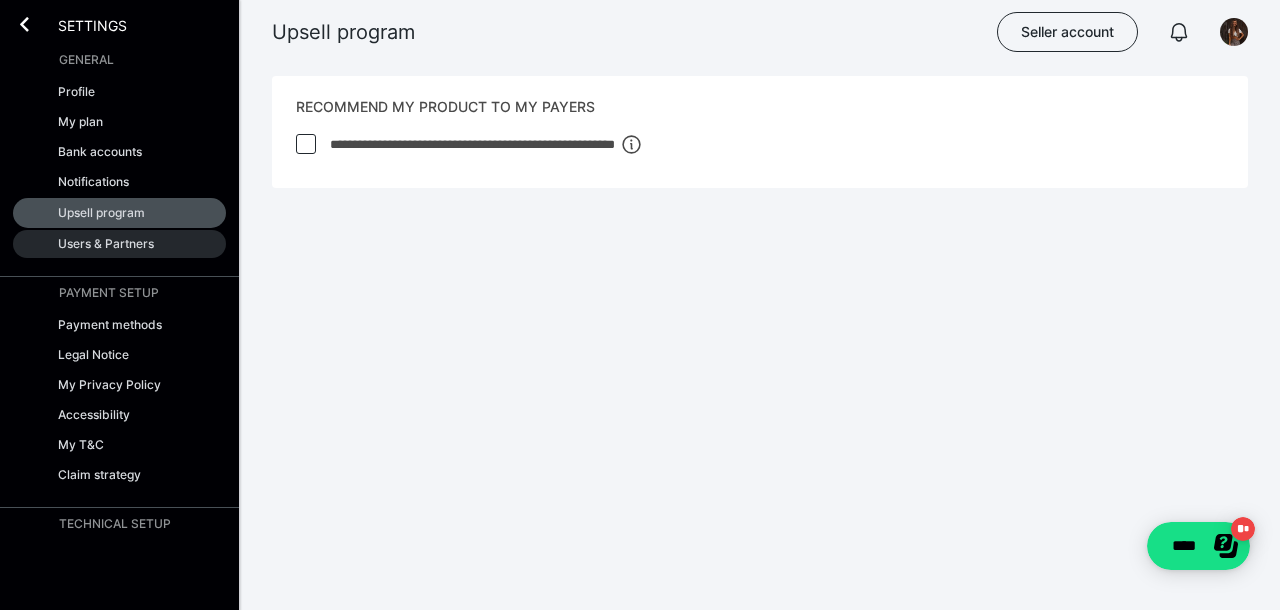 click on "Users & Partners" at bounding box center (119, 244) 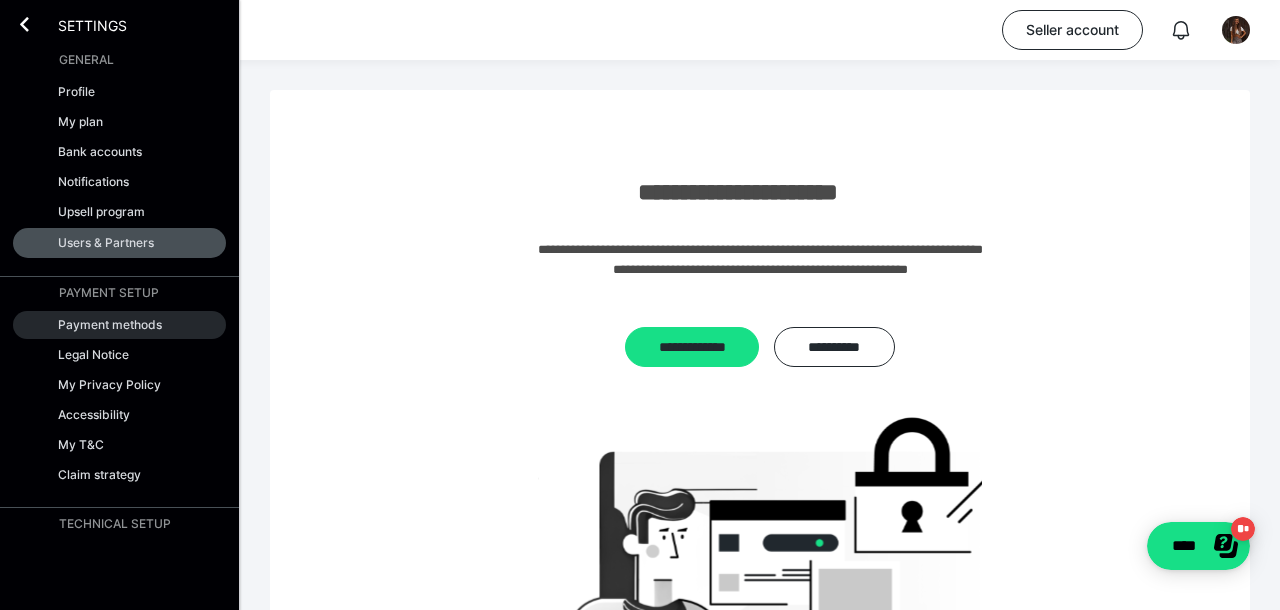 click on "Payment methods" at bounding box center [110, 324] 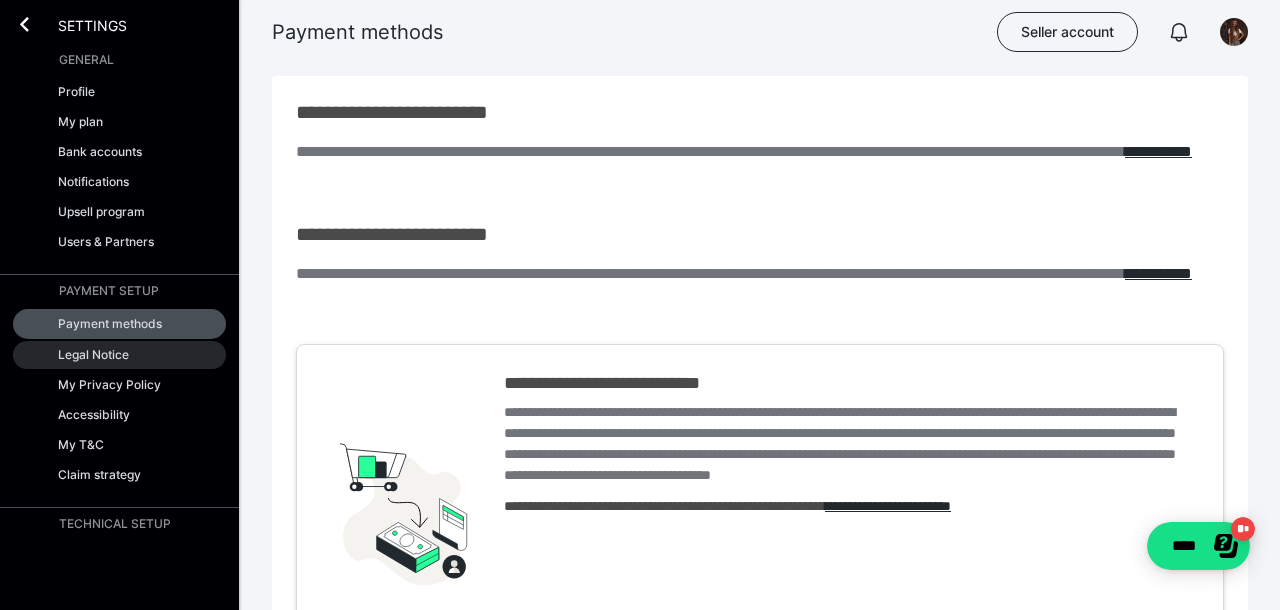 click on "Legal Notice" at bounding box center (119, 355) 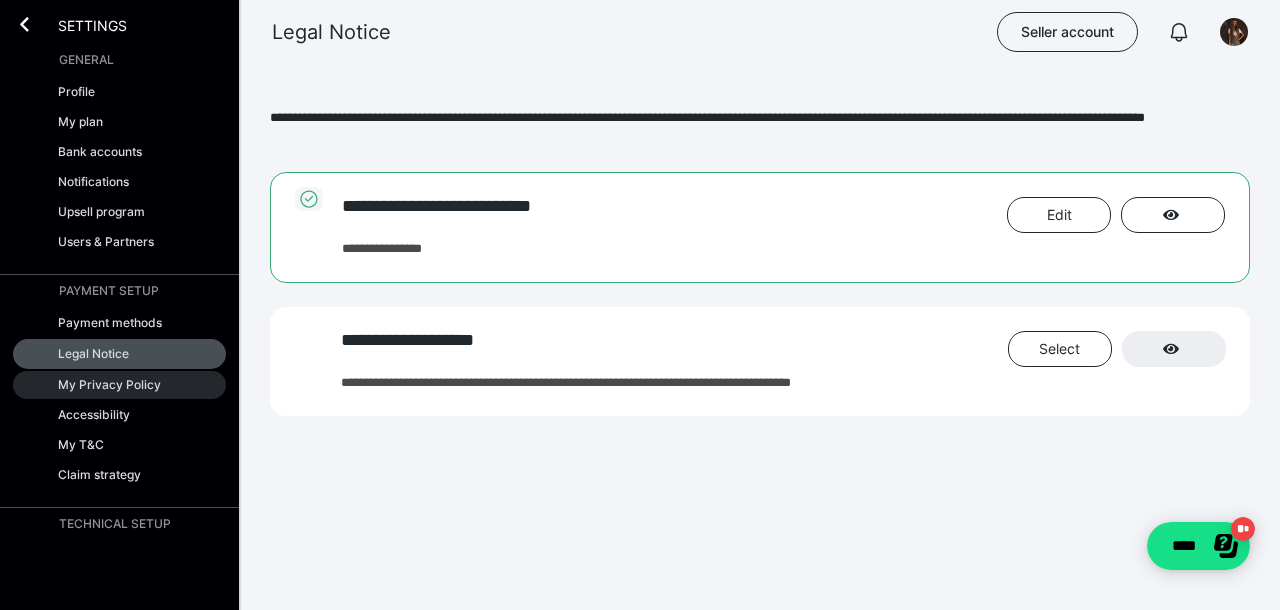 click on "My Privacy Policy" at bounding box center (109, 384) 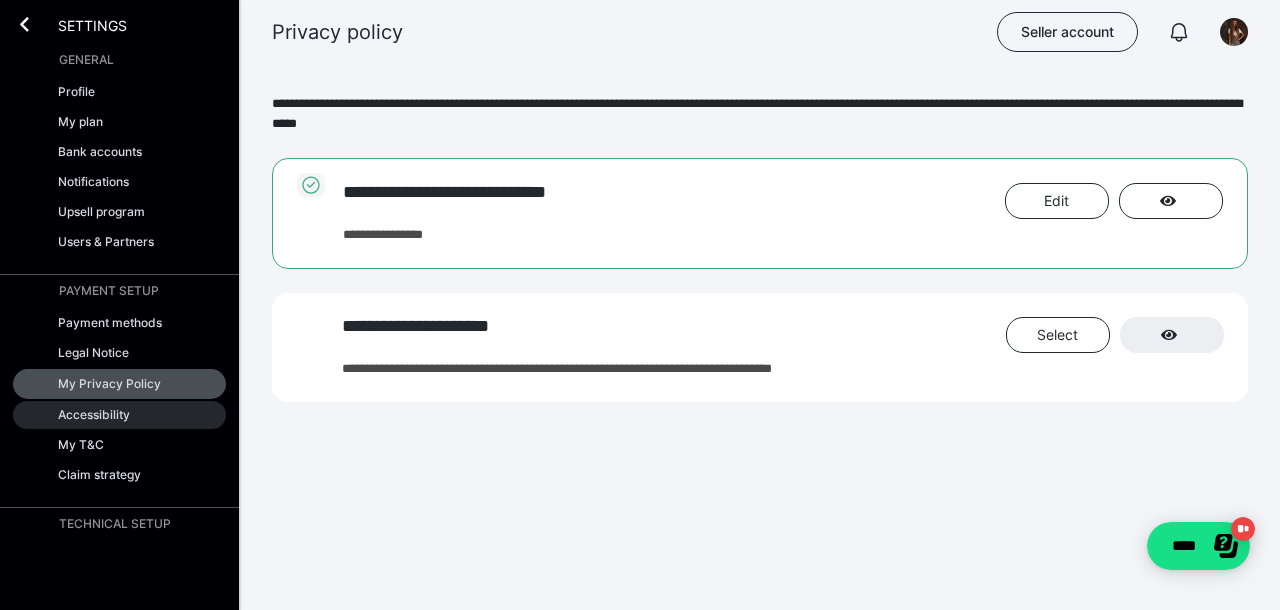 click on "Accessibility" at bounding box center (119, 415) 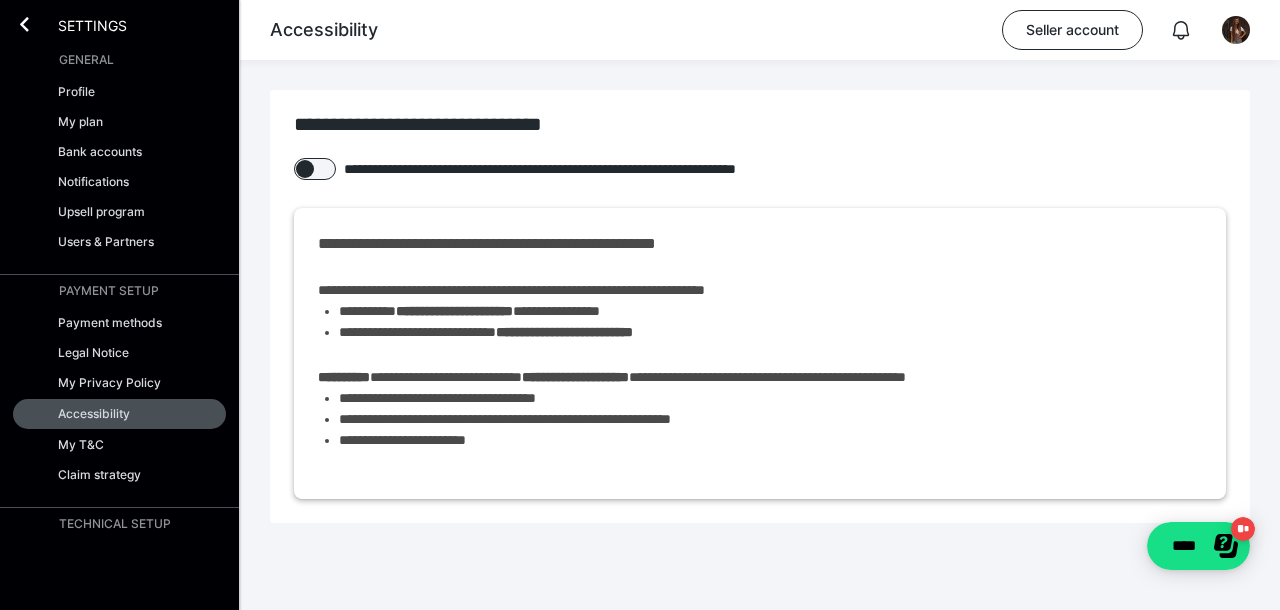 scroll, scrollTop: 0, scrollLeft: 0, axis: both 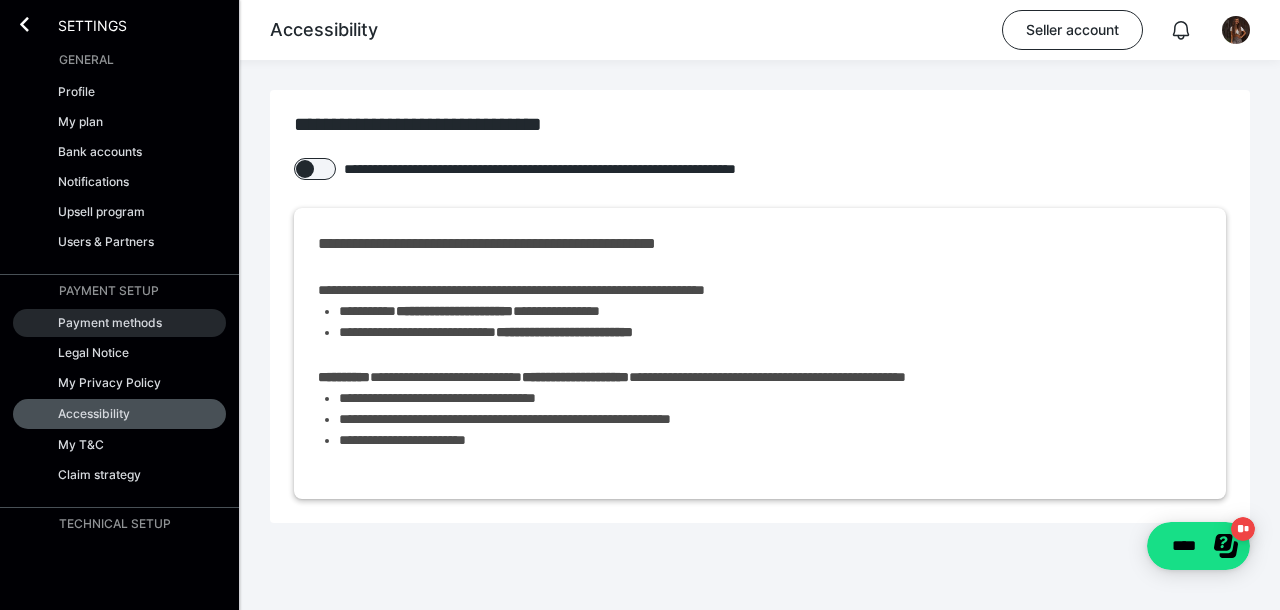 click on "Payment methods" at bounding box center (110, 322) 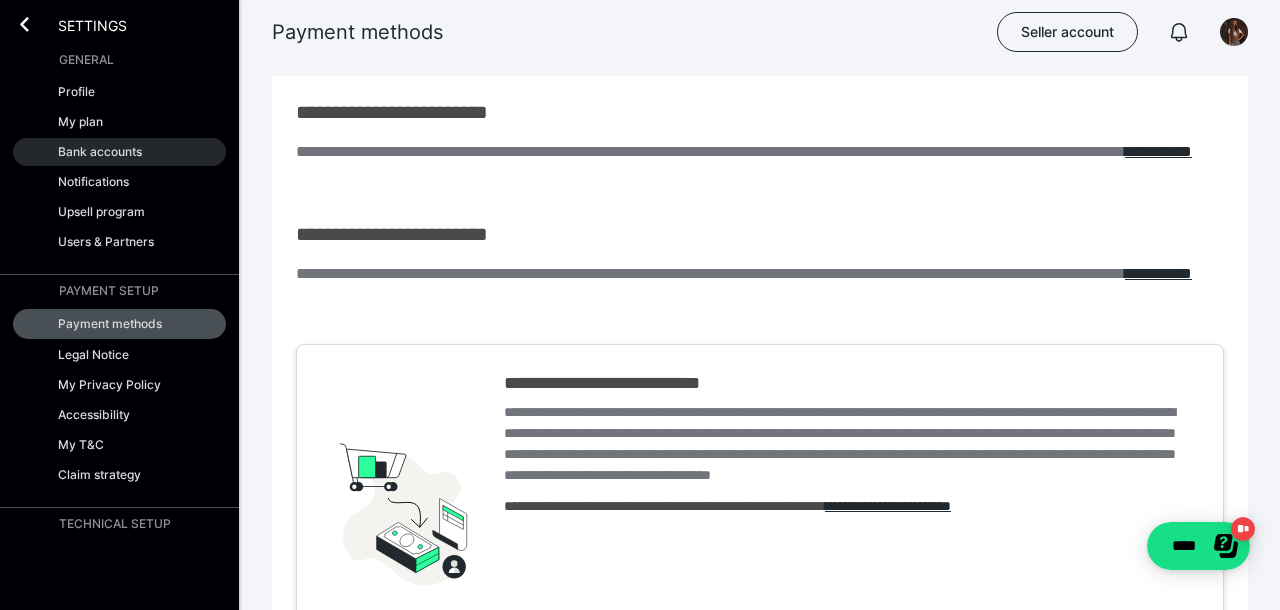 click on "Bank accounts" at bounding box center [100, 151] 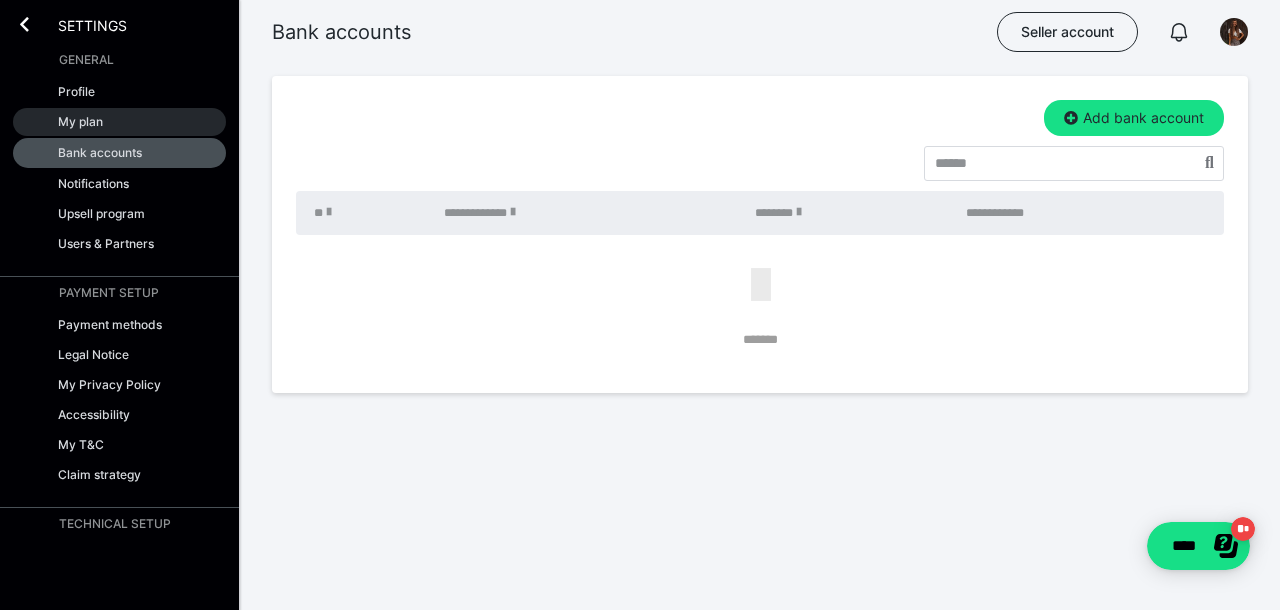 click on "My plan" at bounding box center [119, 122] 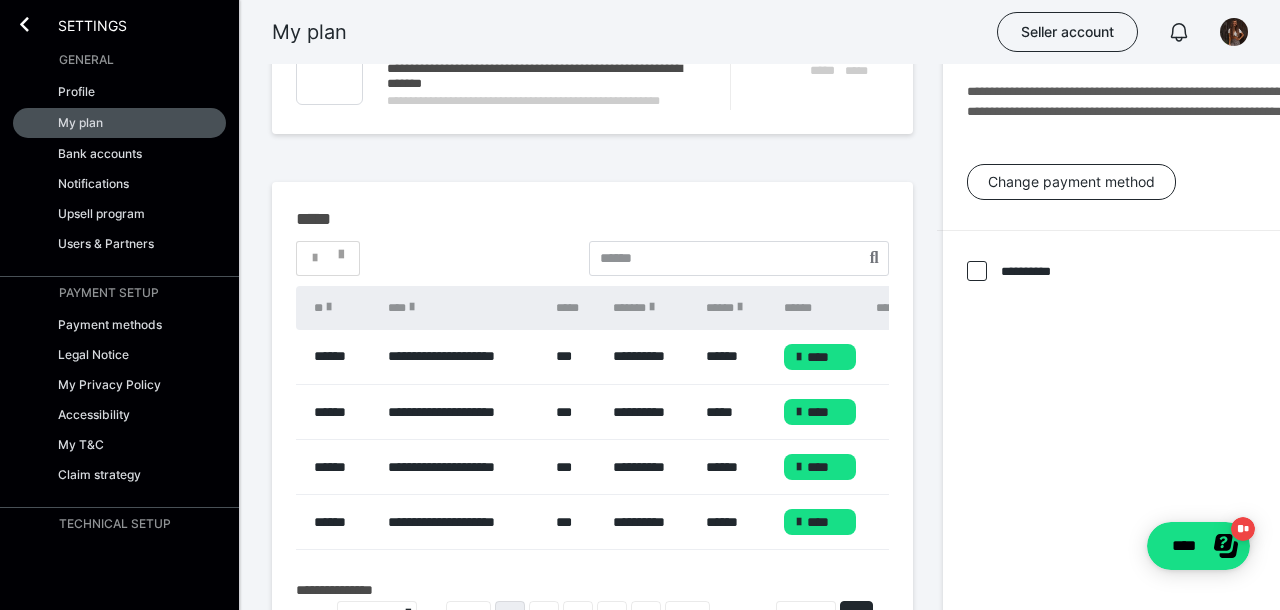 scroll, scrollTop: 116, scrollLeft: 0, axis: vertical 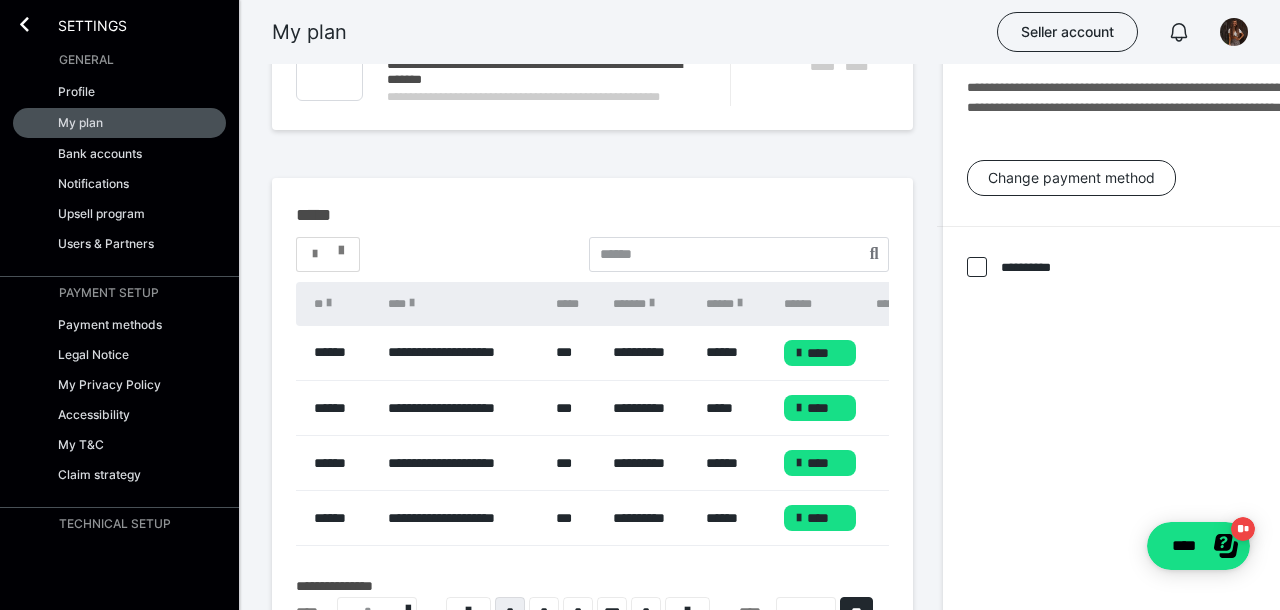 click at bounding box center (328, 254) 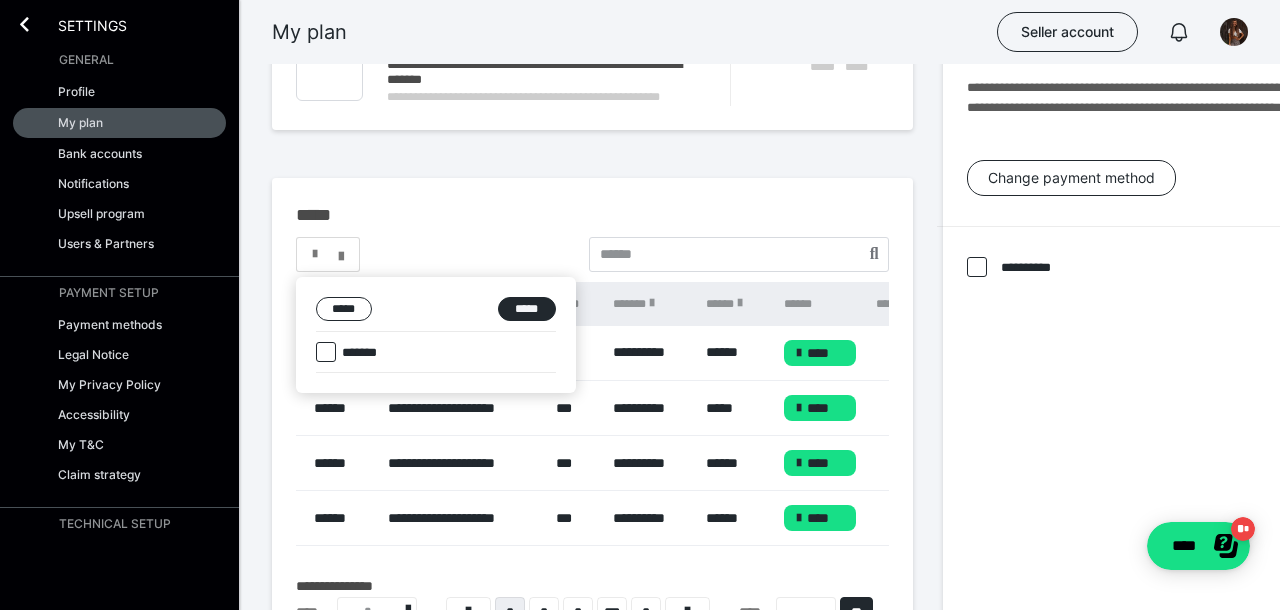 click at bounding box center [640, 305] 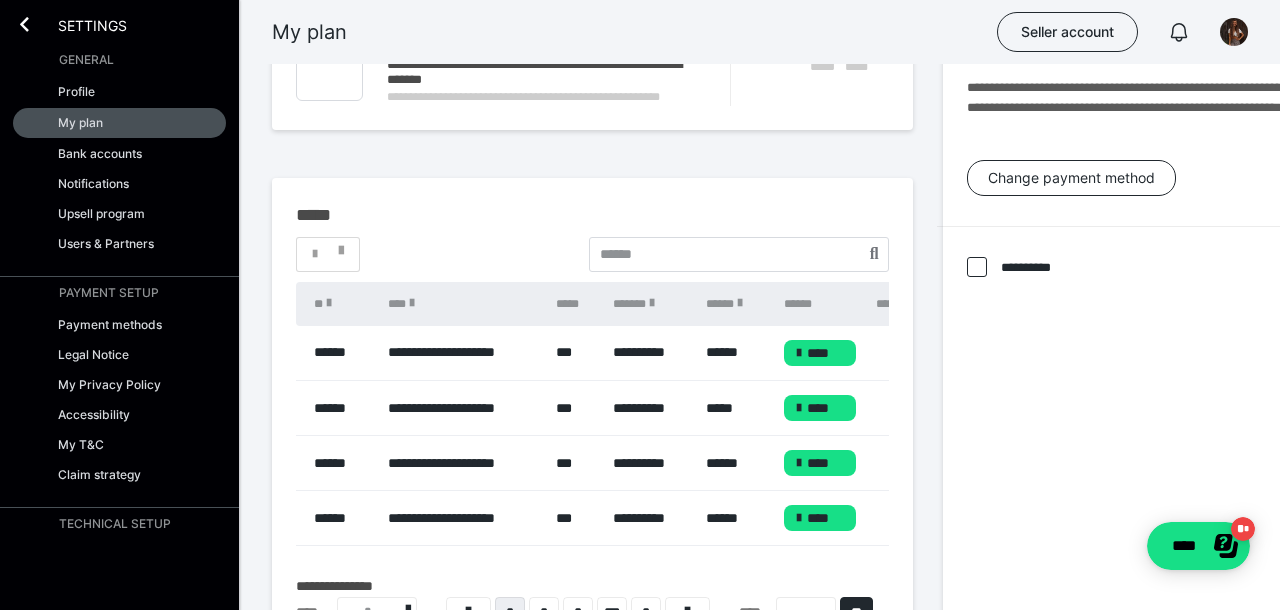 click on "**********" at bounding box center [592, 415] 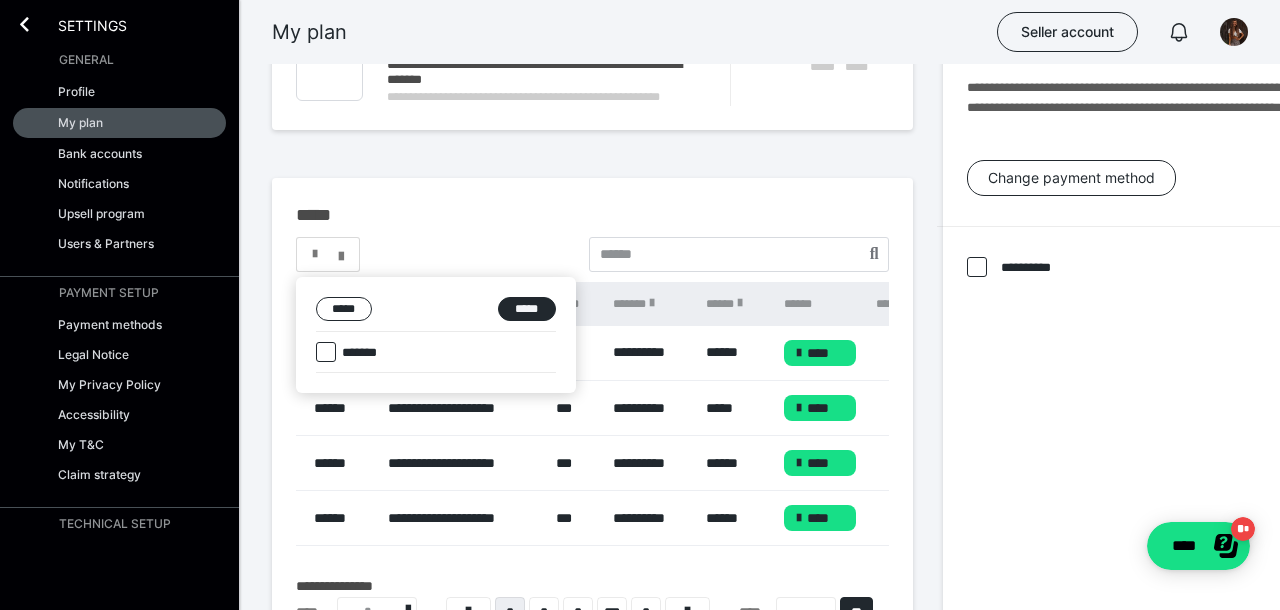 click on "*******" at bounding box center [348, 348] 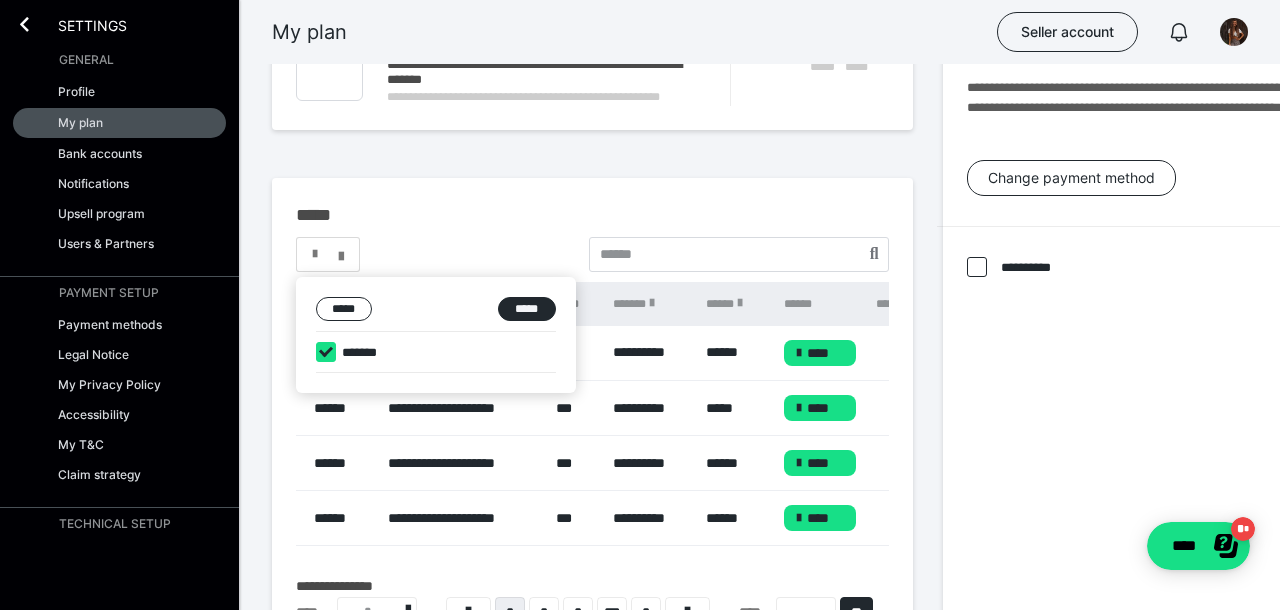 checkbox on "****" 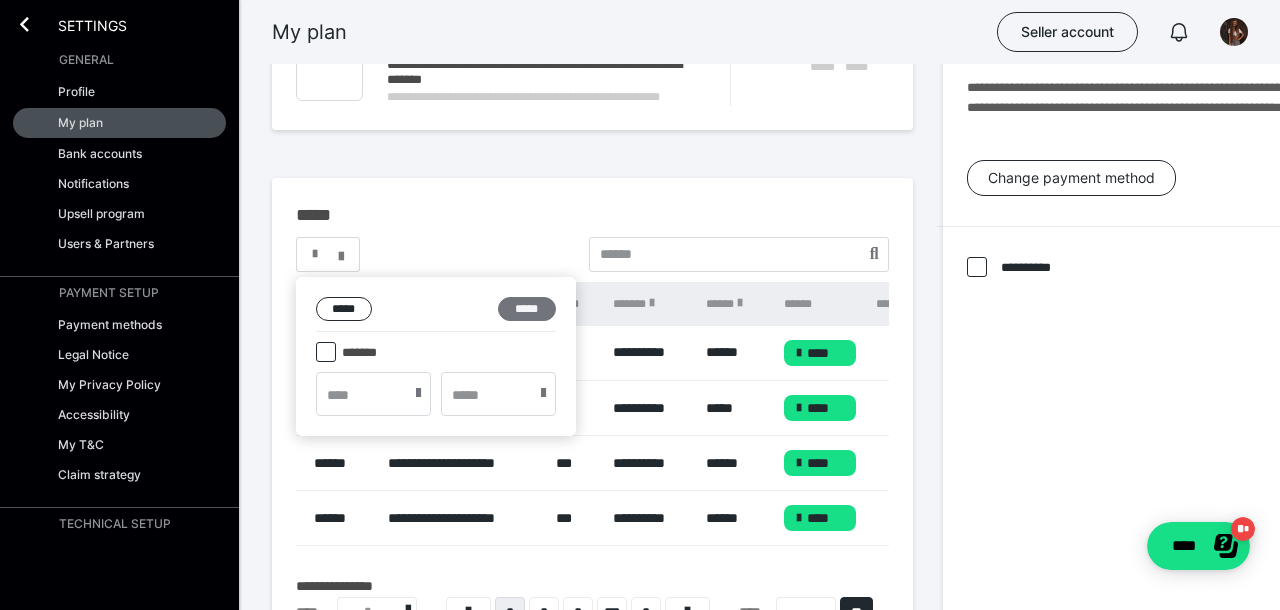 click on "*****" at bounding box center (527, 309) 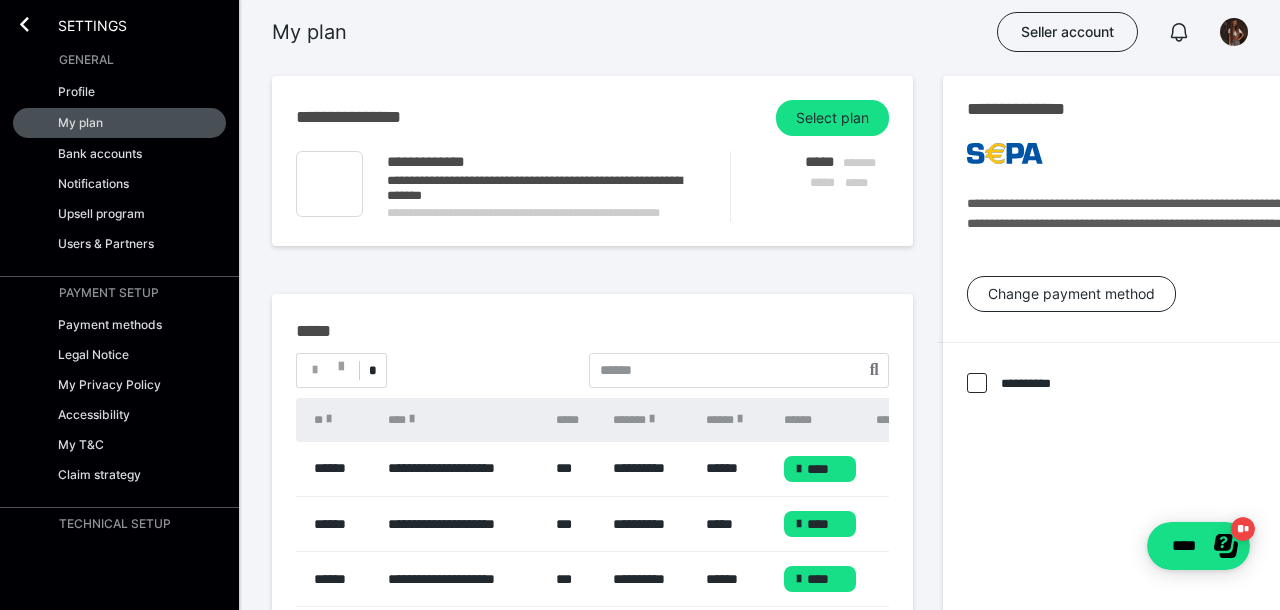 scroll, scrollTop: 0, scrollLeft: 0, axis: both 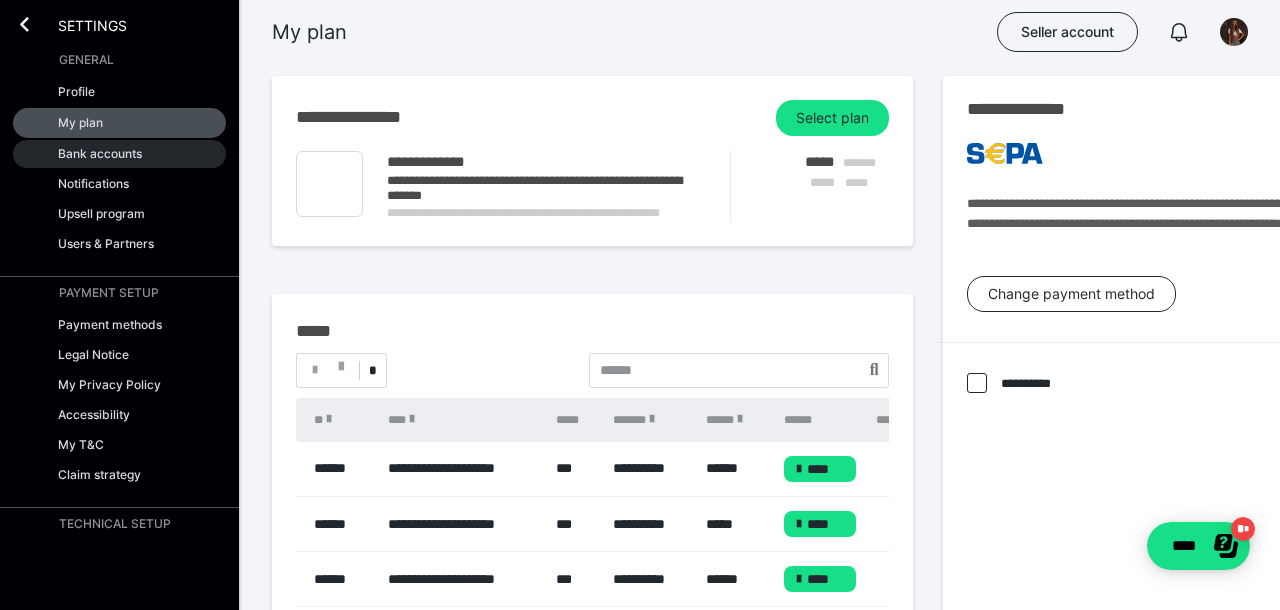 click on "Bank accounts" at bounding box center [119, 154] 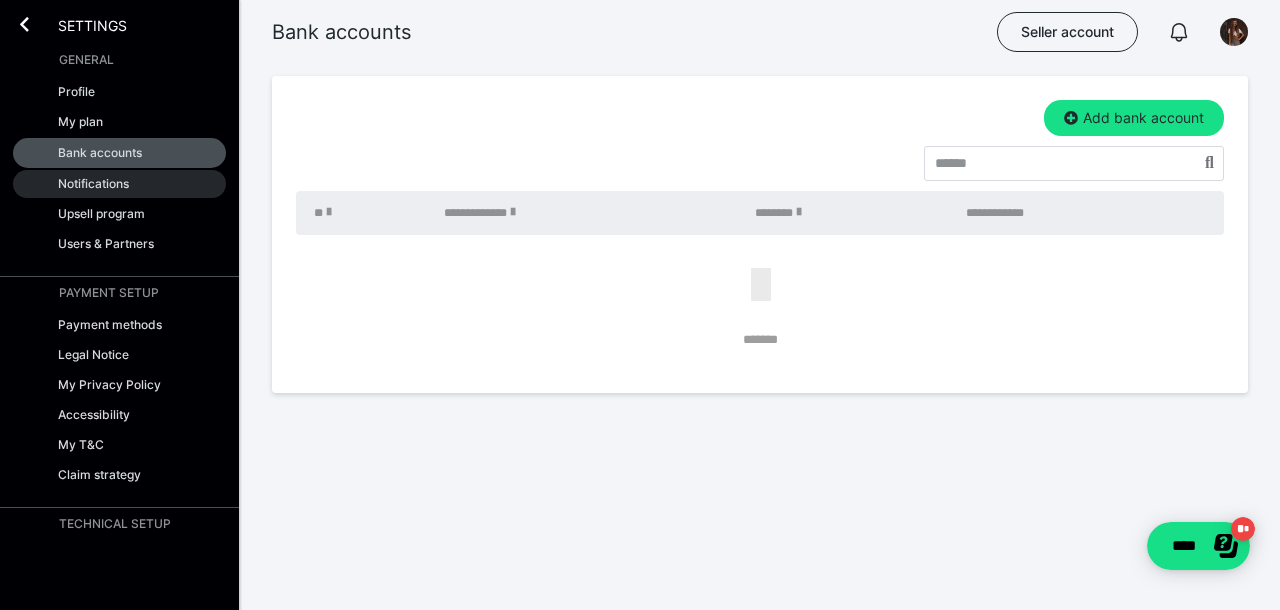 click on "Notifications" at bounding box center [119, 184] 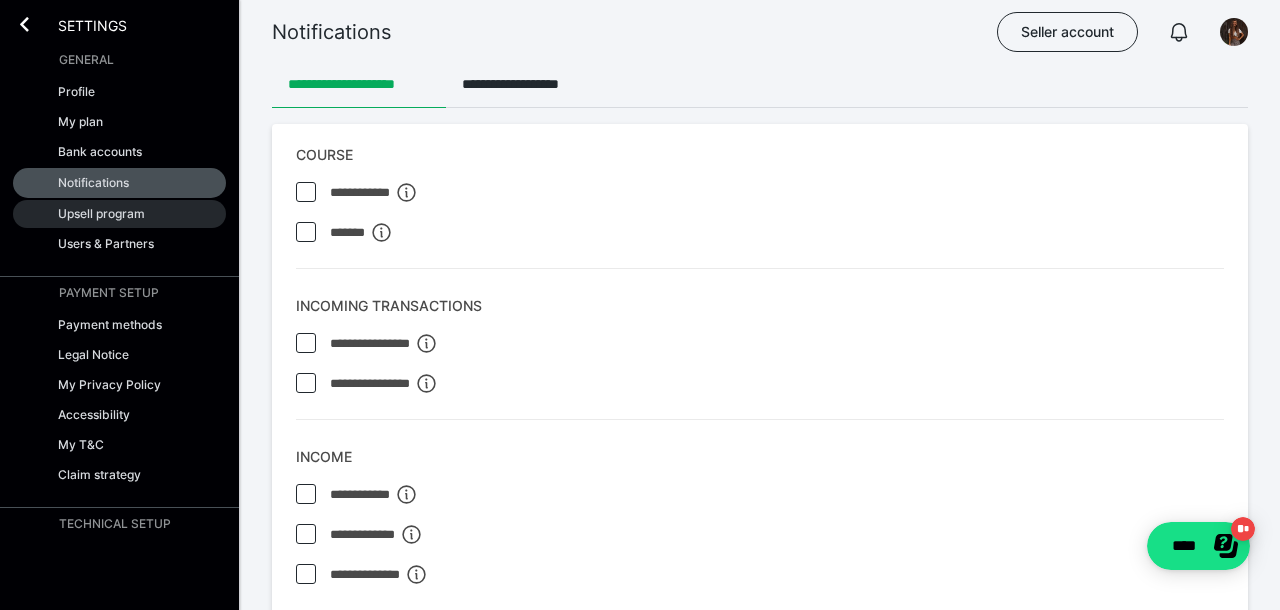 click on "Upsell program" at bounding box center (101, 213) 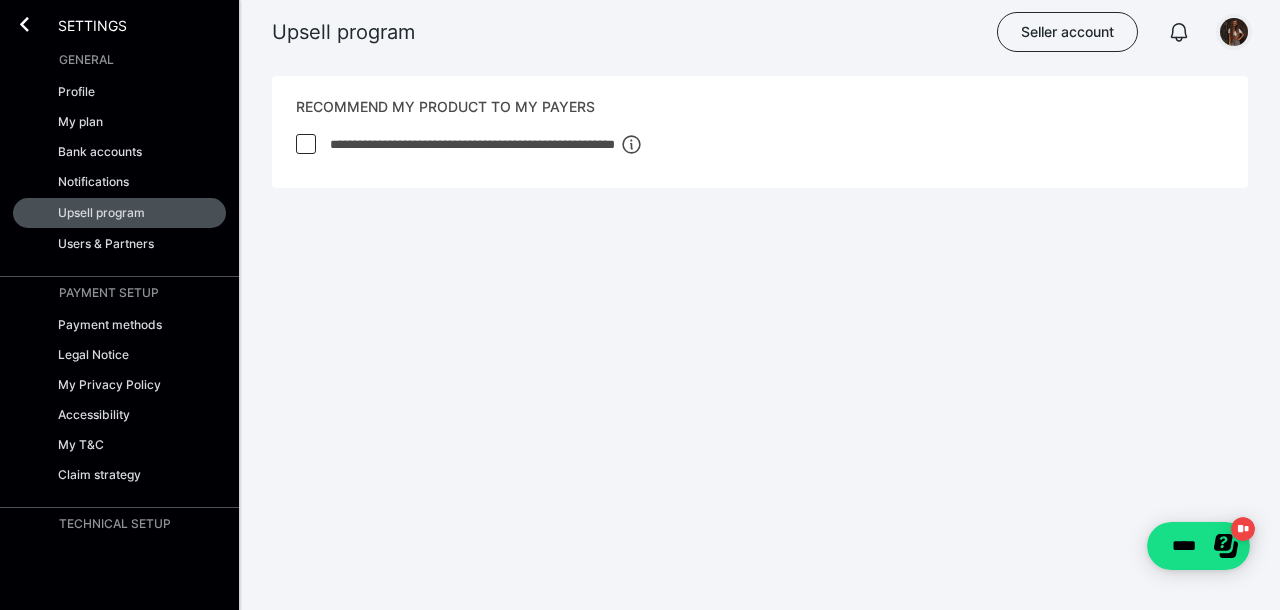 click at bounding box center (1234, 32) 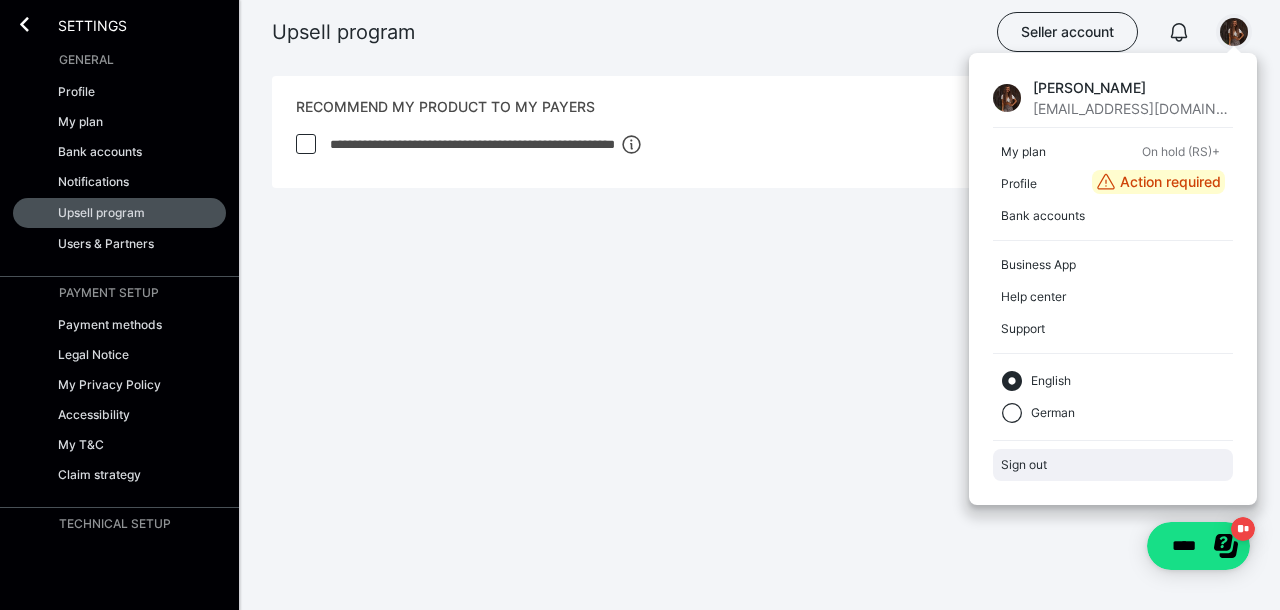 click on "Sign out" at bounding box center [1113, 465] 